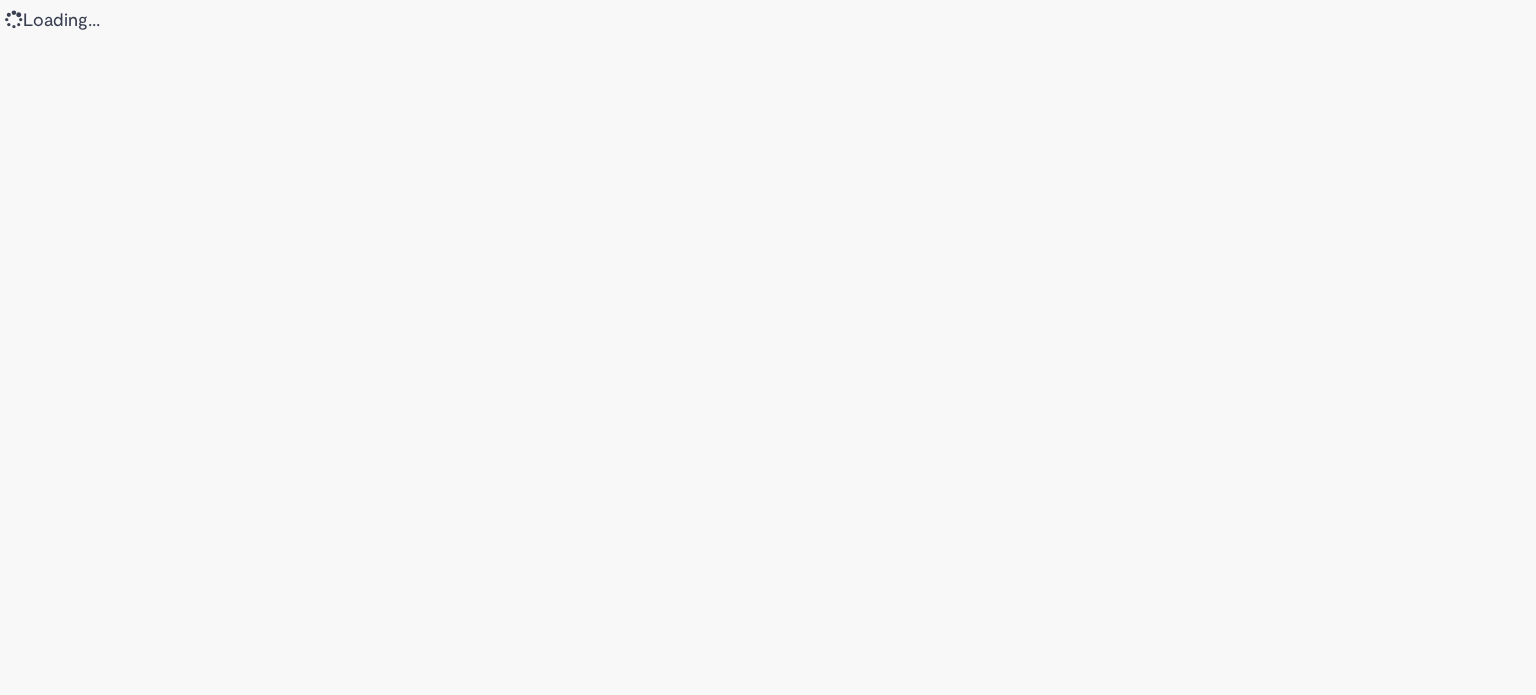 scroll, scrollTop: 0, scrollLeft: 0, axis: both 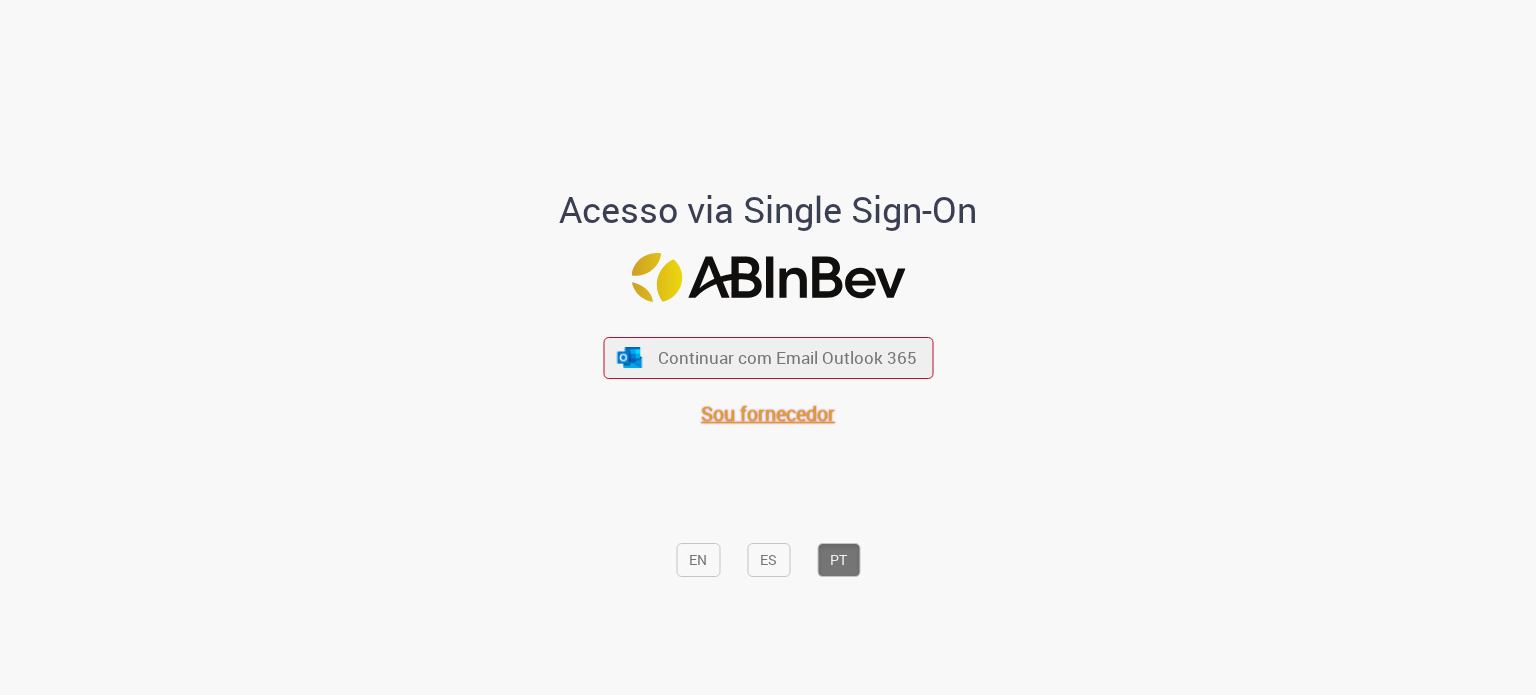 click on "Sou fornecedor" at bounding box center (768, 413) 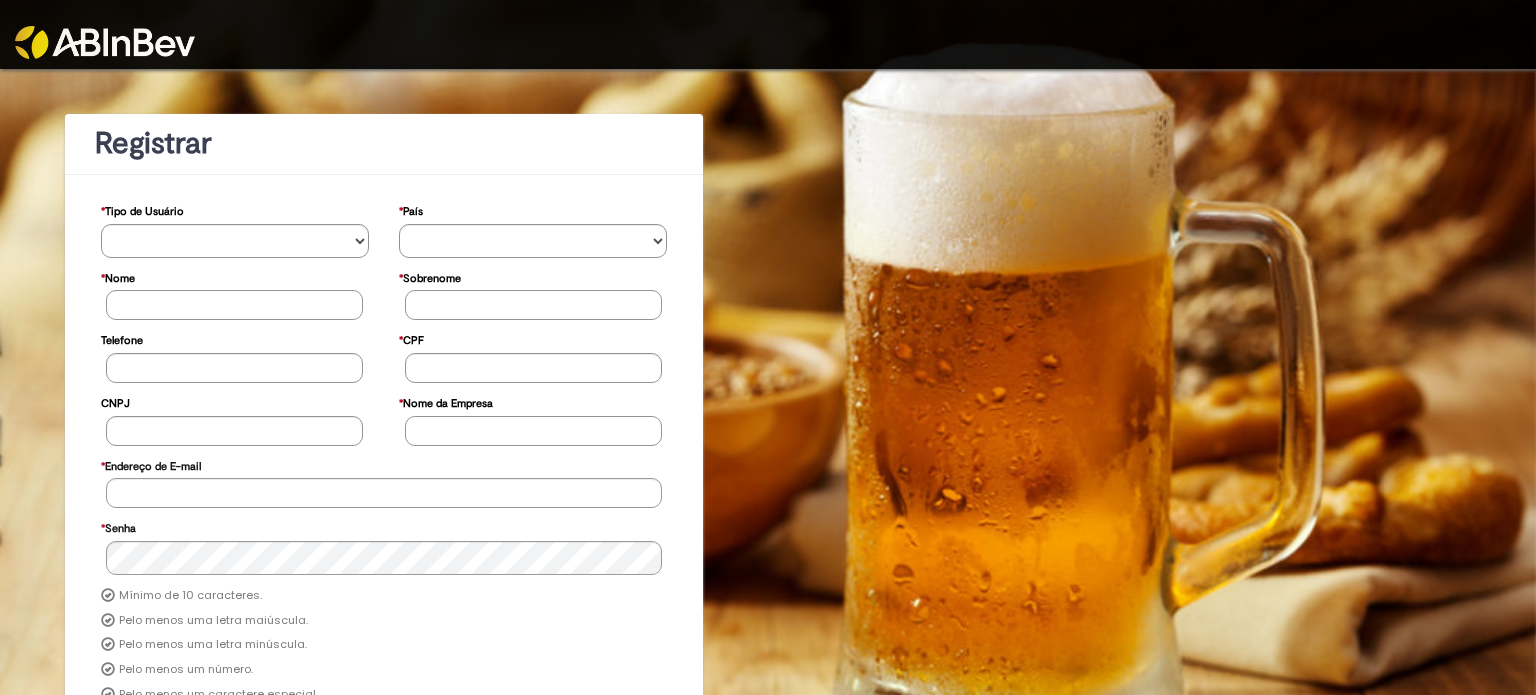 scroll, scrollTop: 0, scrollLeft: 0, axis: both 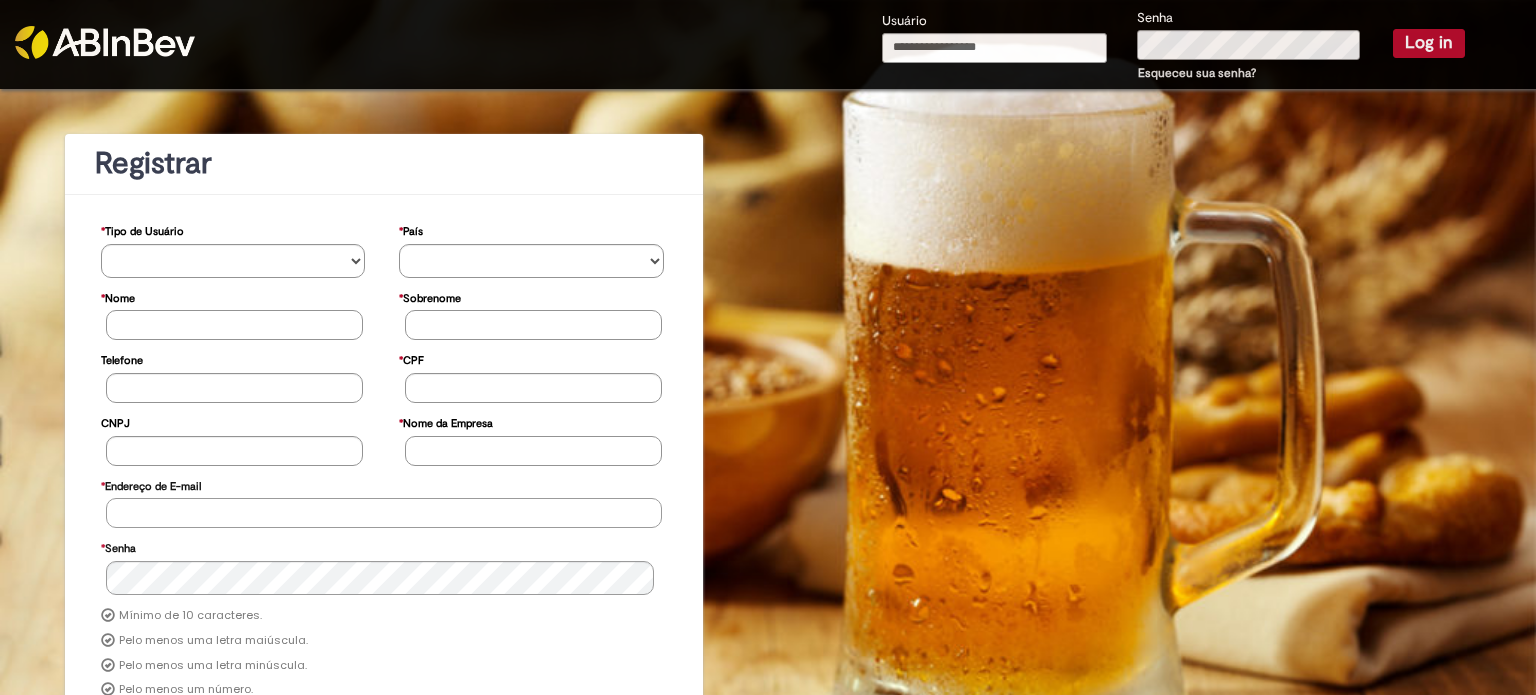 type on "**********" 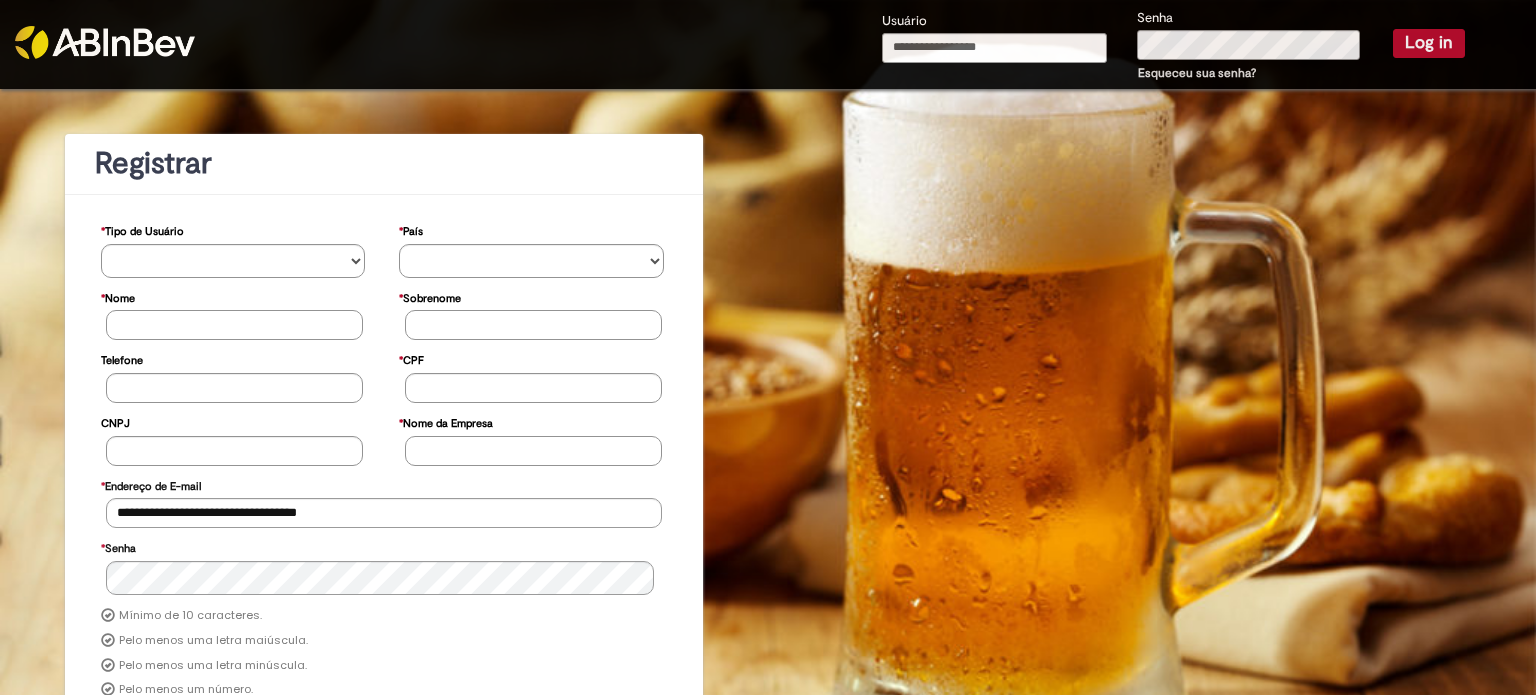 type on "**********" 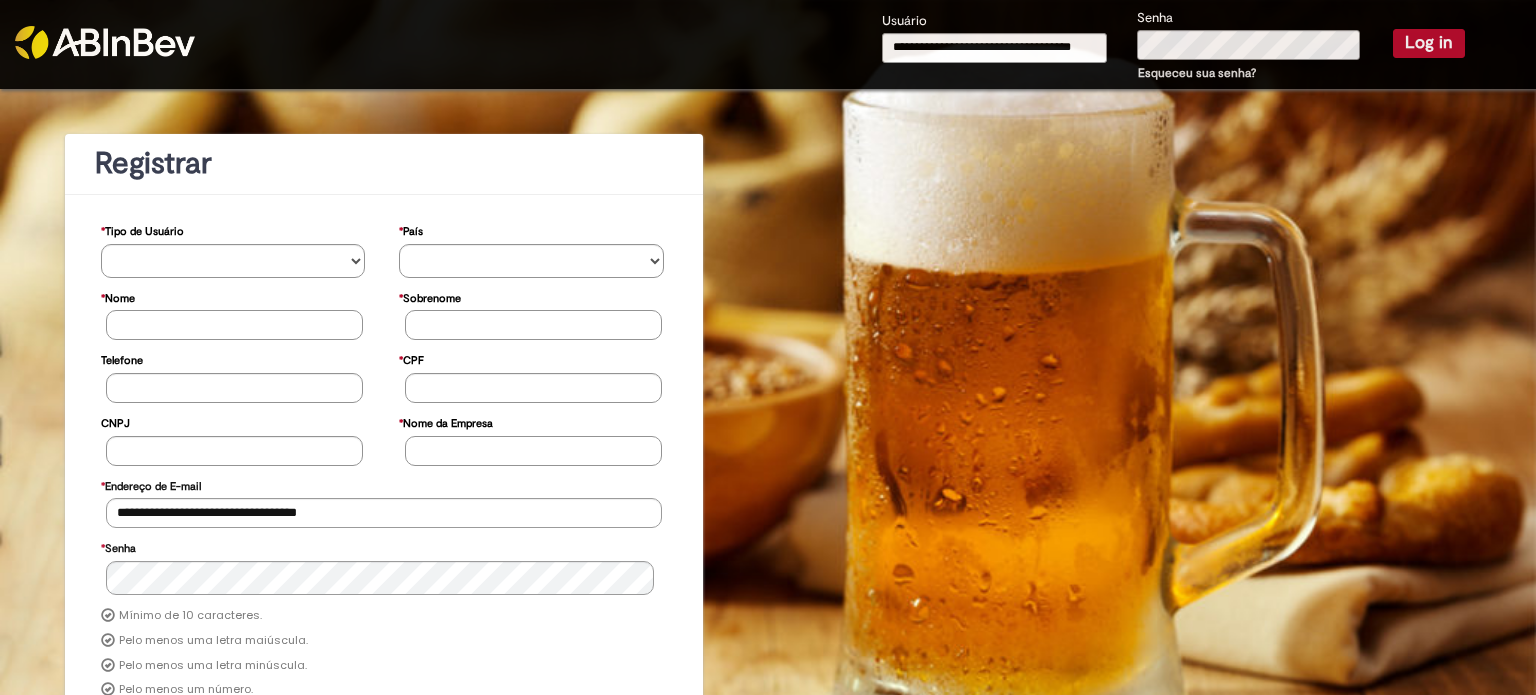 click on "Log in" at bounding box center (1429, 43) 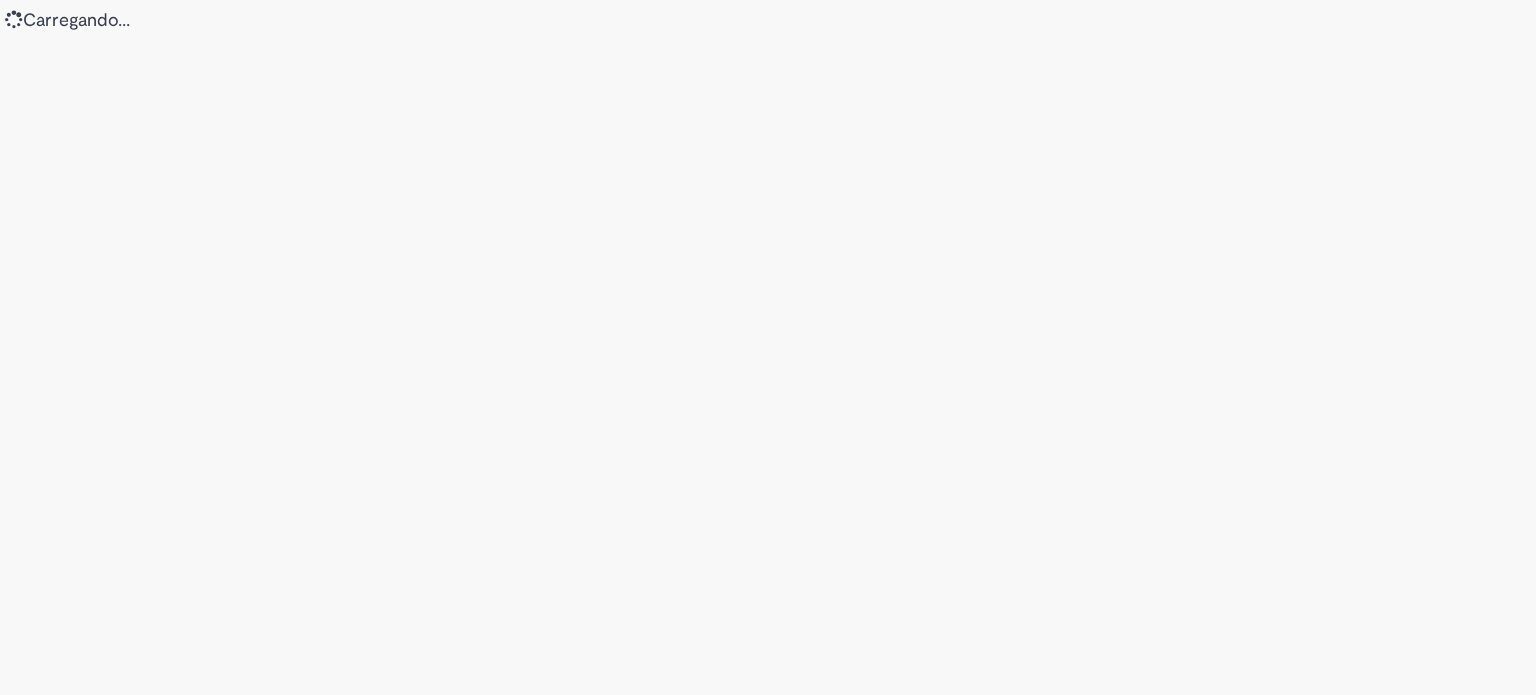 scroll, scrollTop: 0, scrollLeft: 0, axis: both 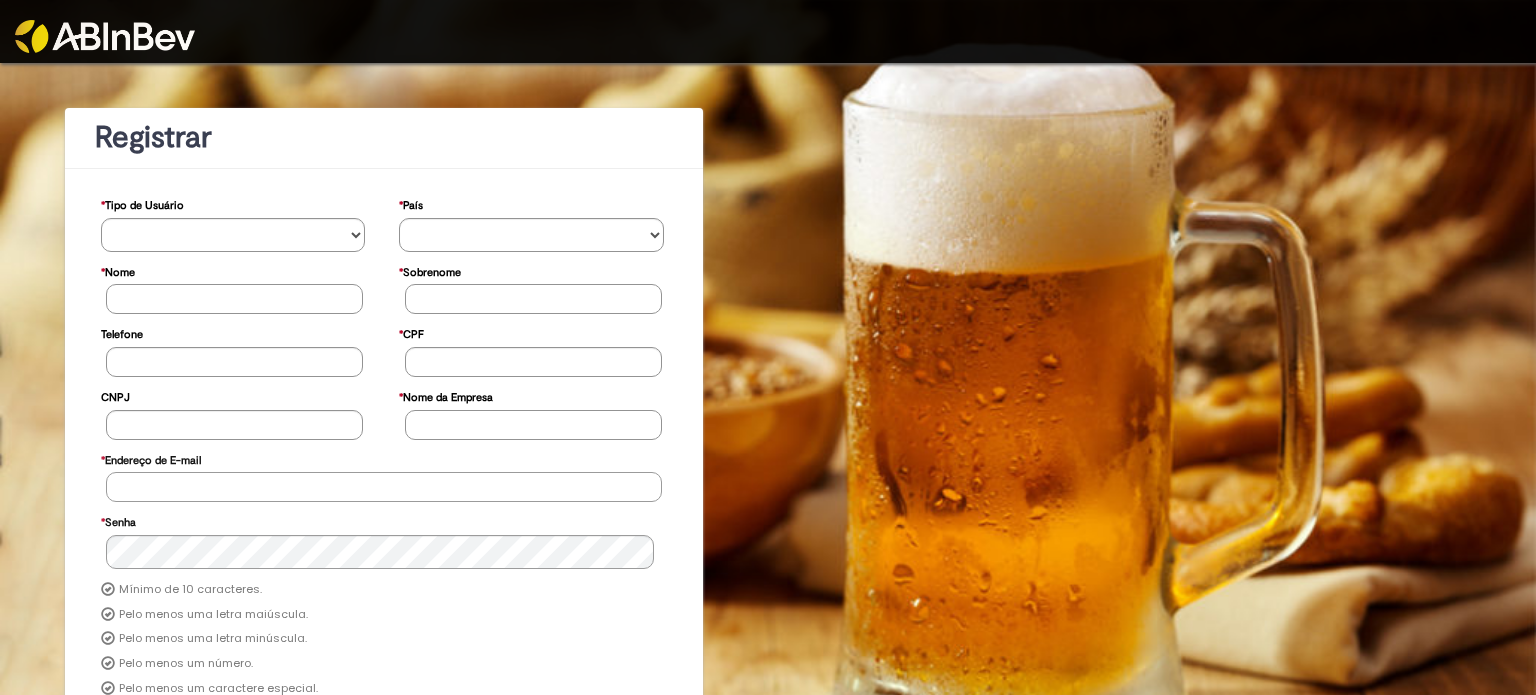 type on "**********" 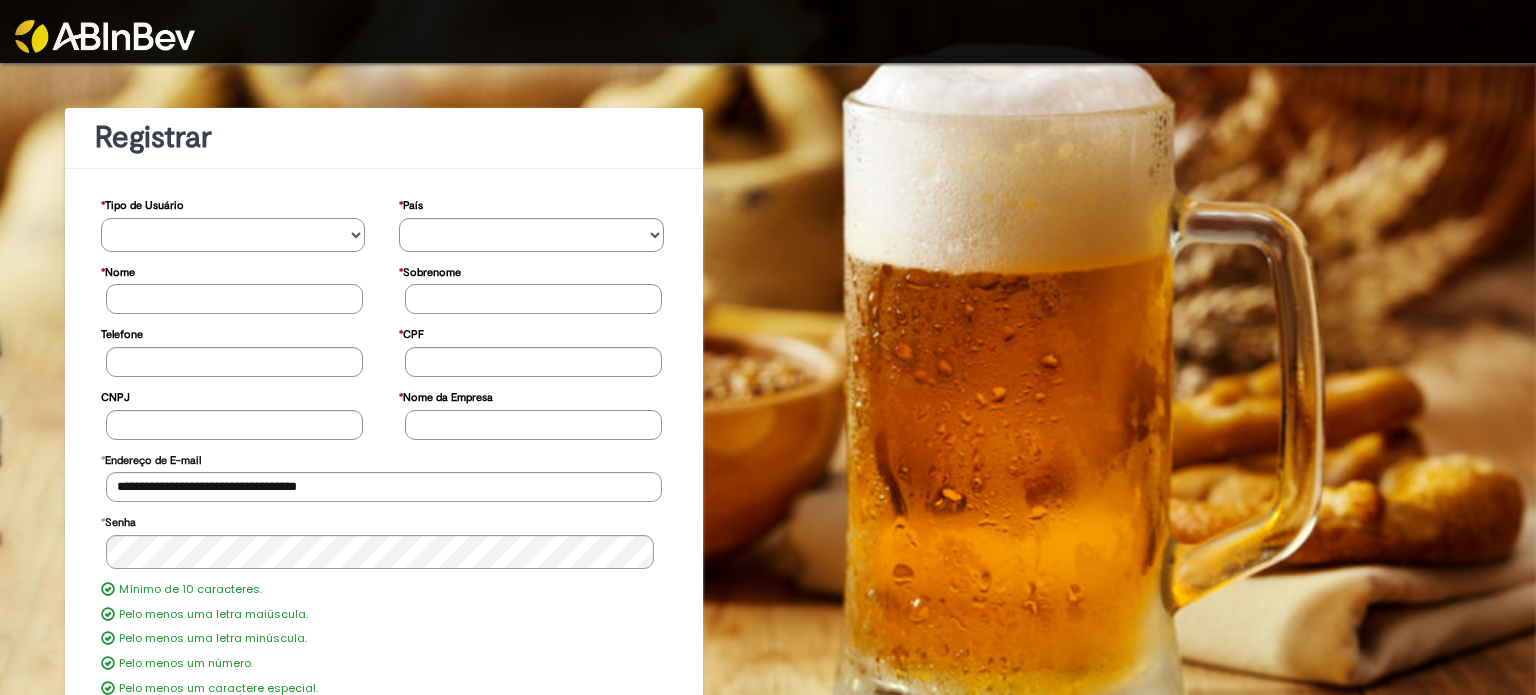 click on "**********" at bounding box center (233, 235) 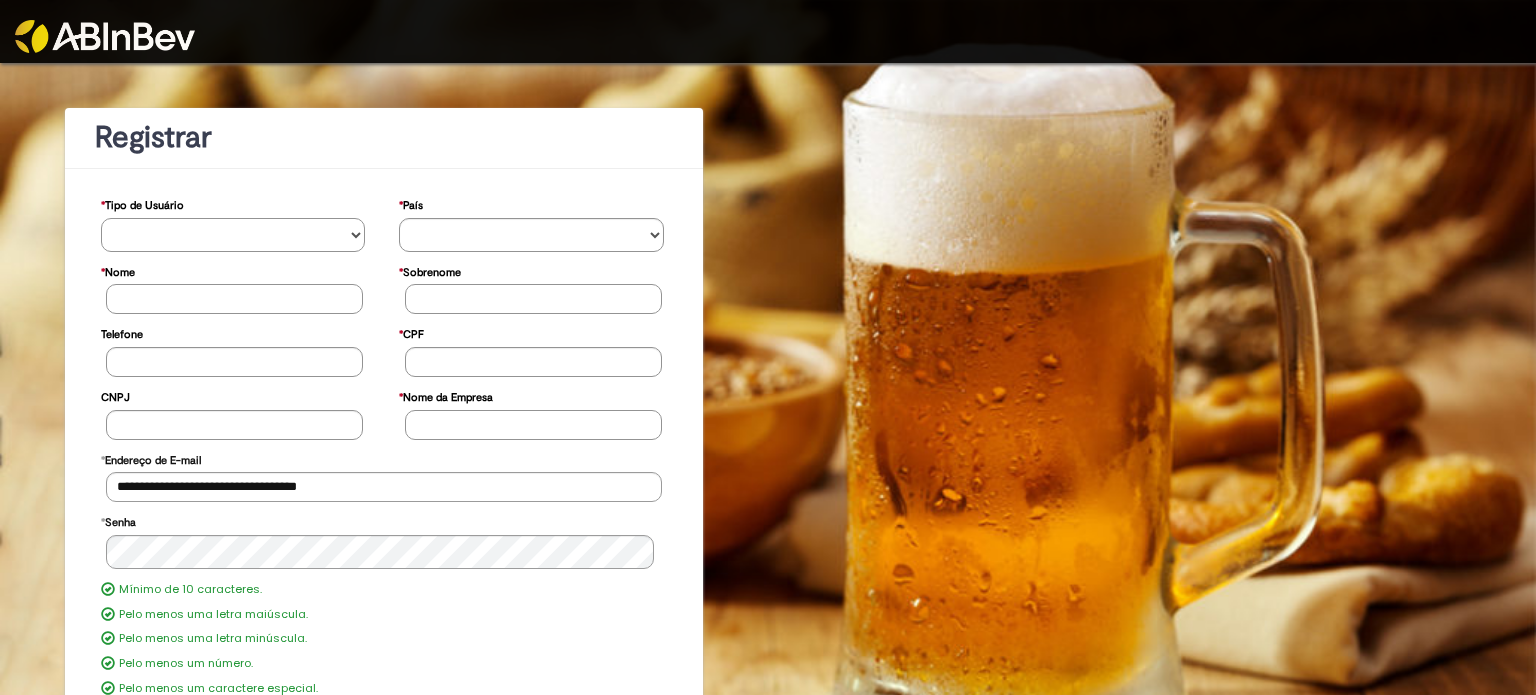 select on "*********" 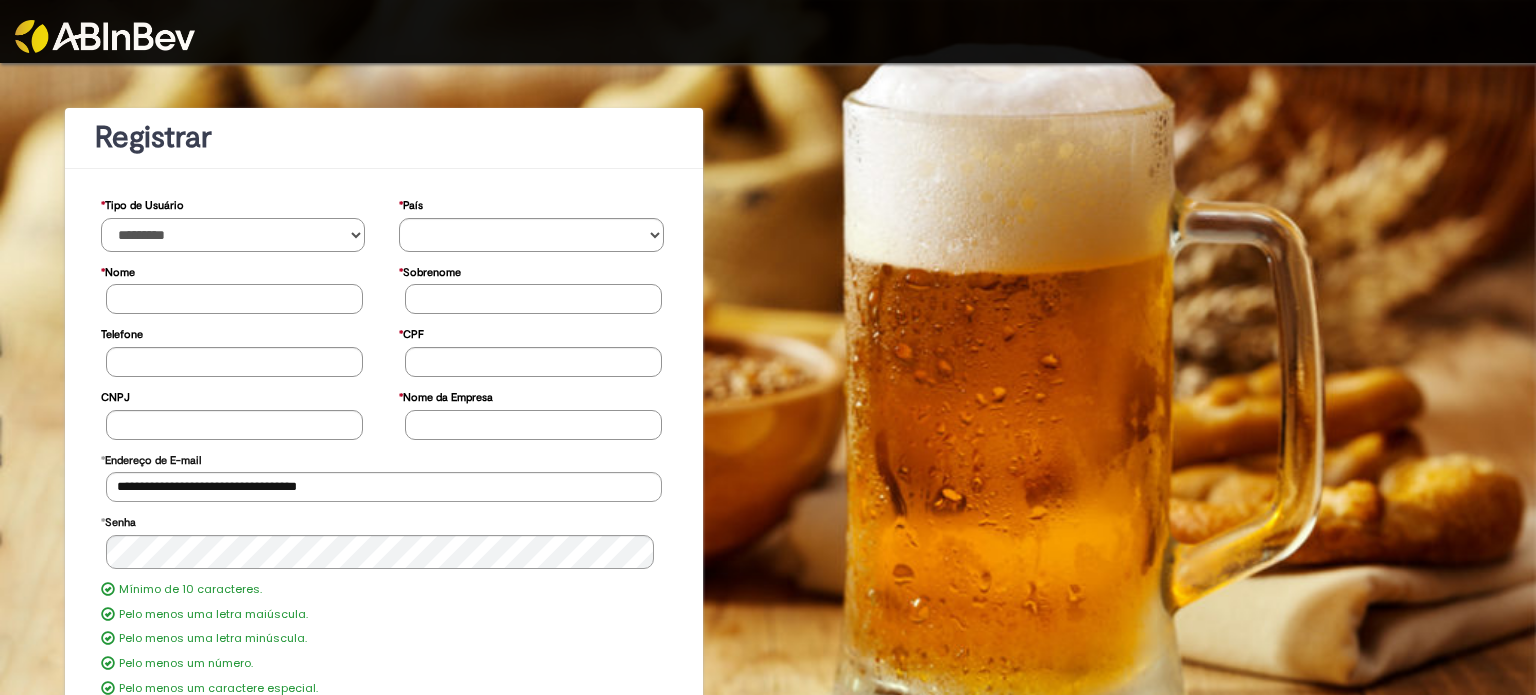 click on "**********" at bounding box center (233, 235) 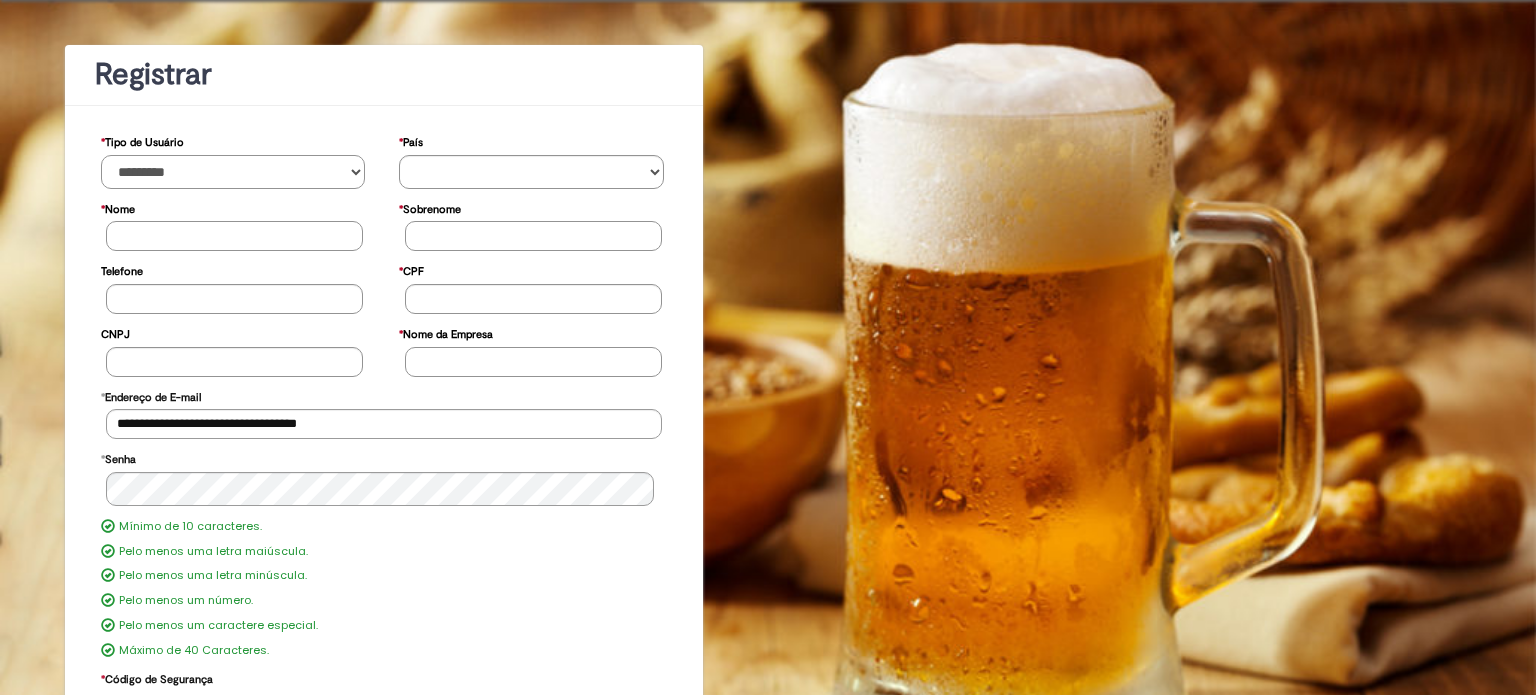 scroll, scrollTop: 6, scrollLeft: 0, axis: vertical 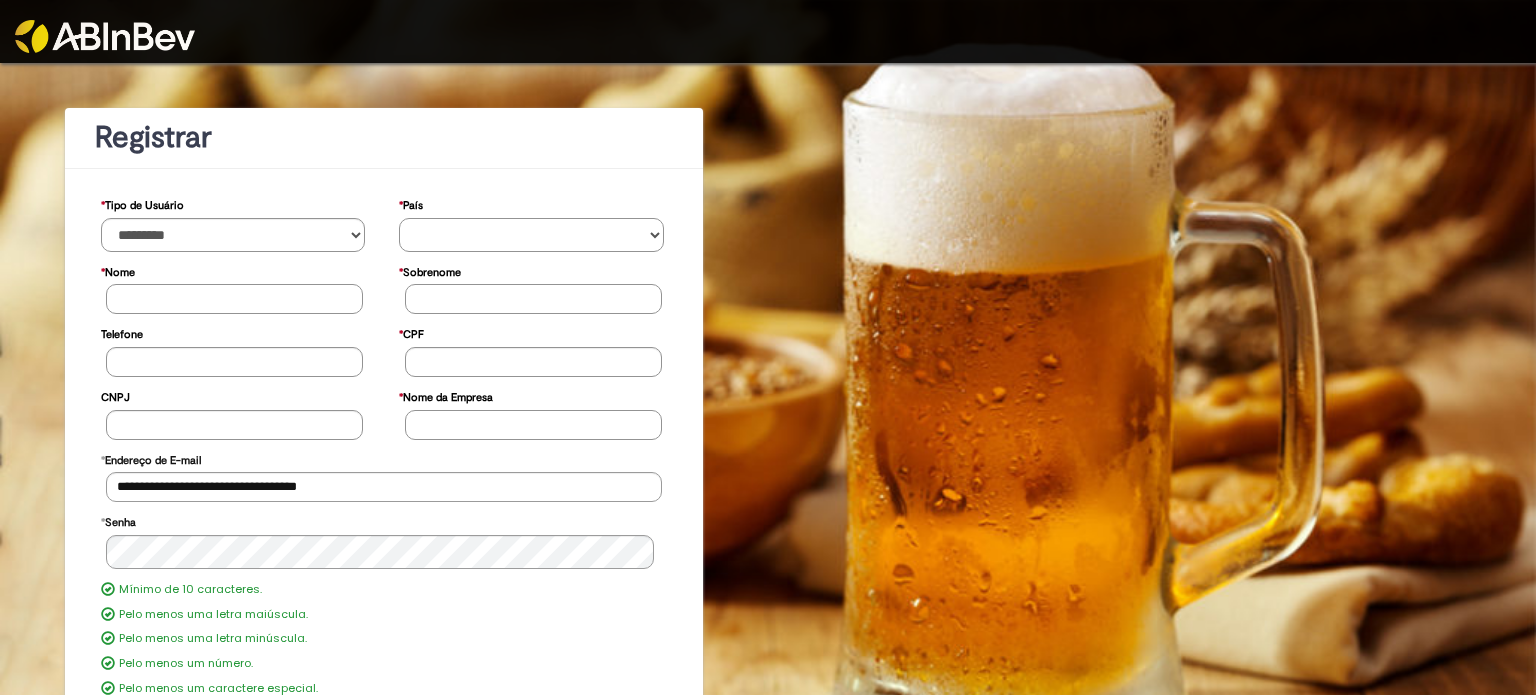 click on "*********   *******   ******   *****   ********   *******" at bounding box center [531, 235] 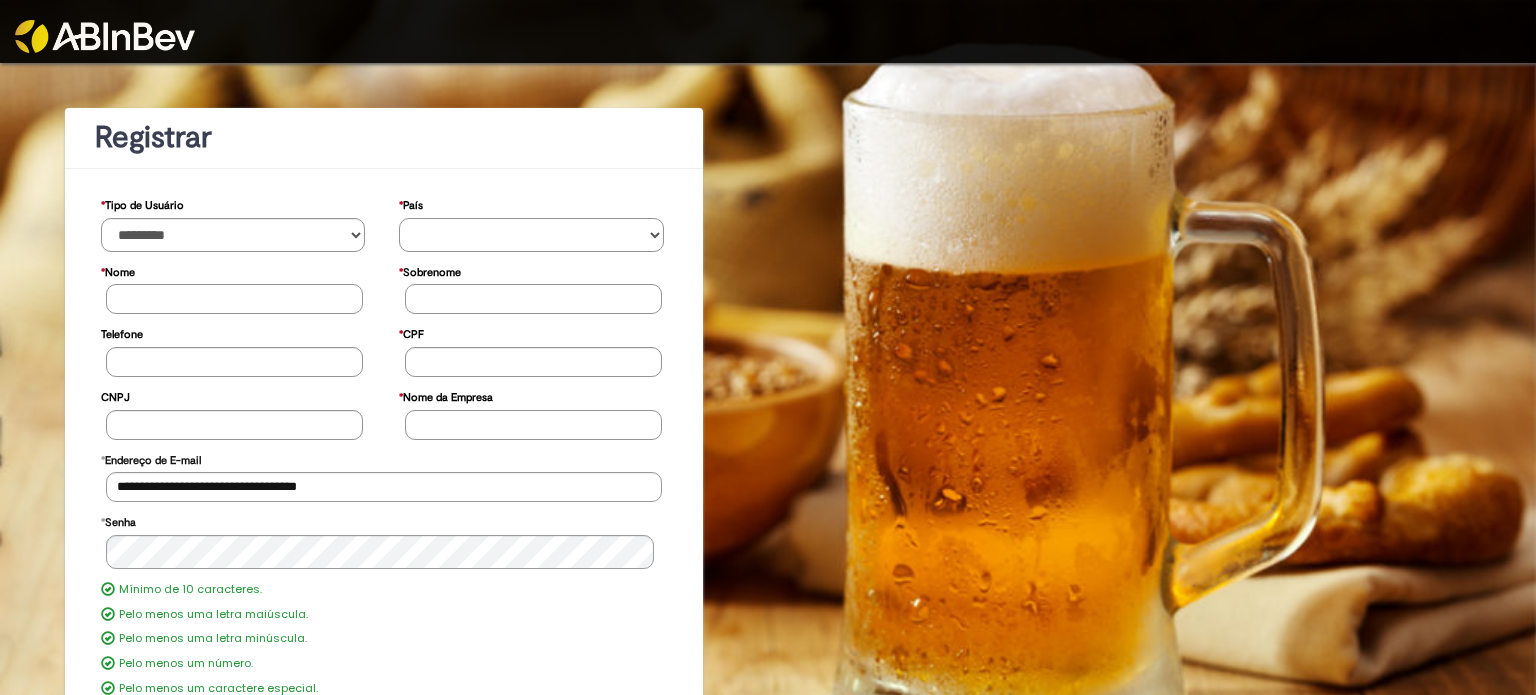 select on "**" 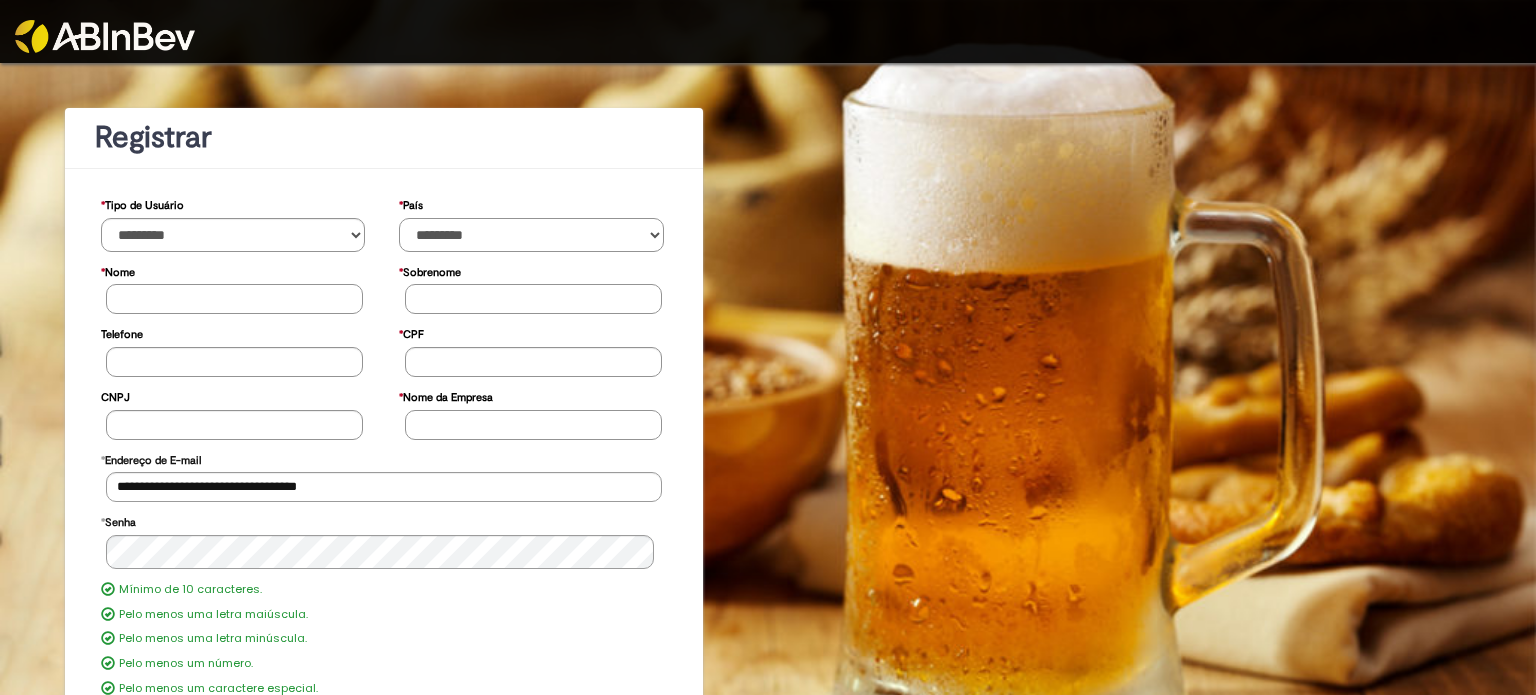 click on "*********   *******   ******   *****   ********   *******" at bounding box center (531, 235) 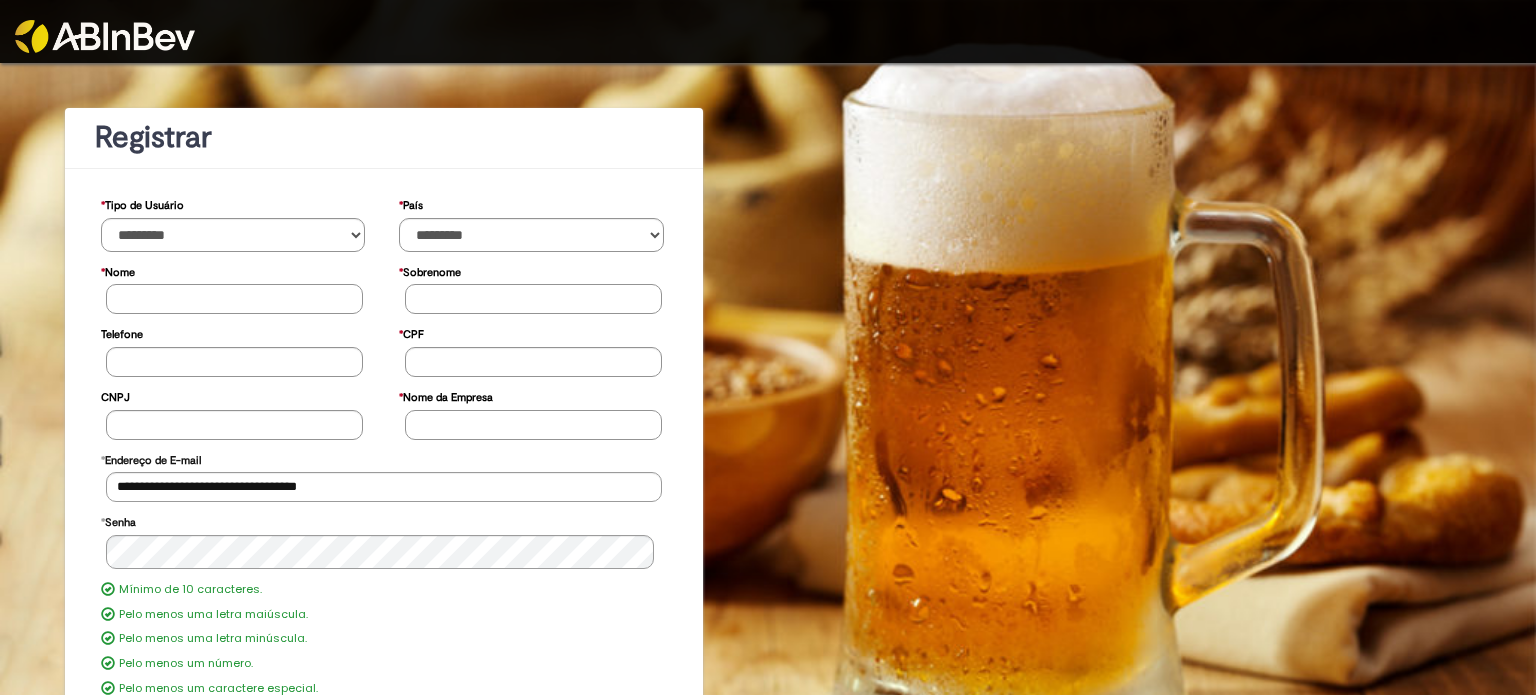 click on "*  Nome" at bounding box center (234, 299) 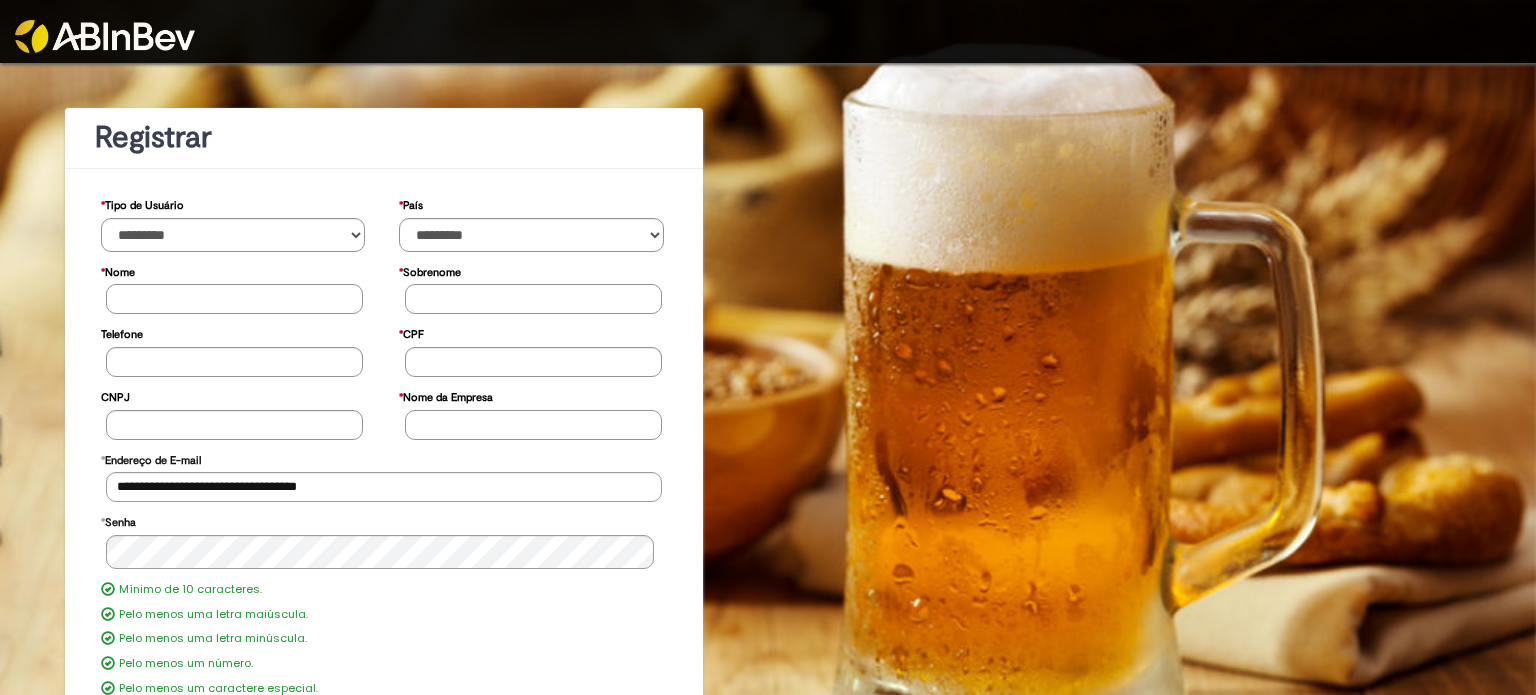 type on "*****" 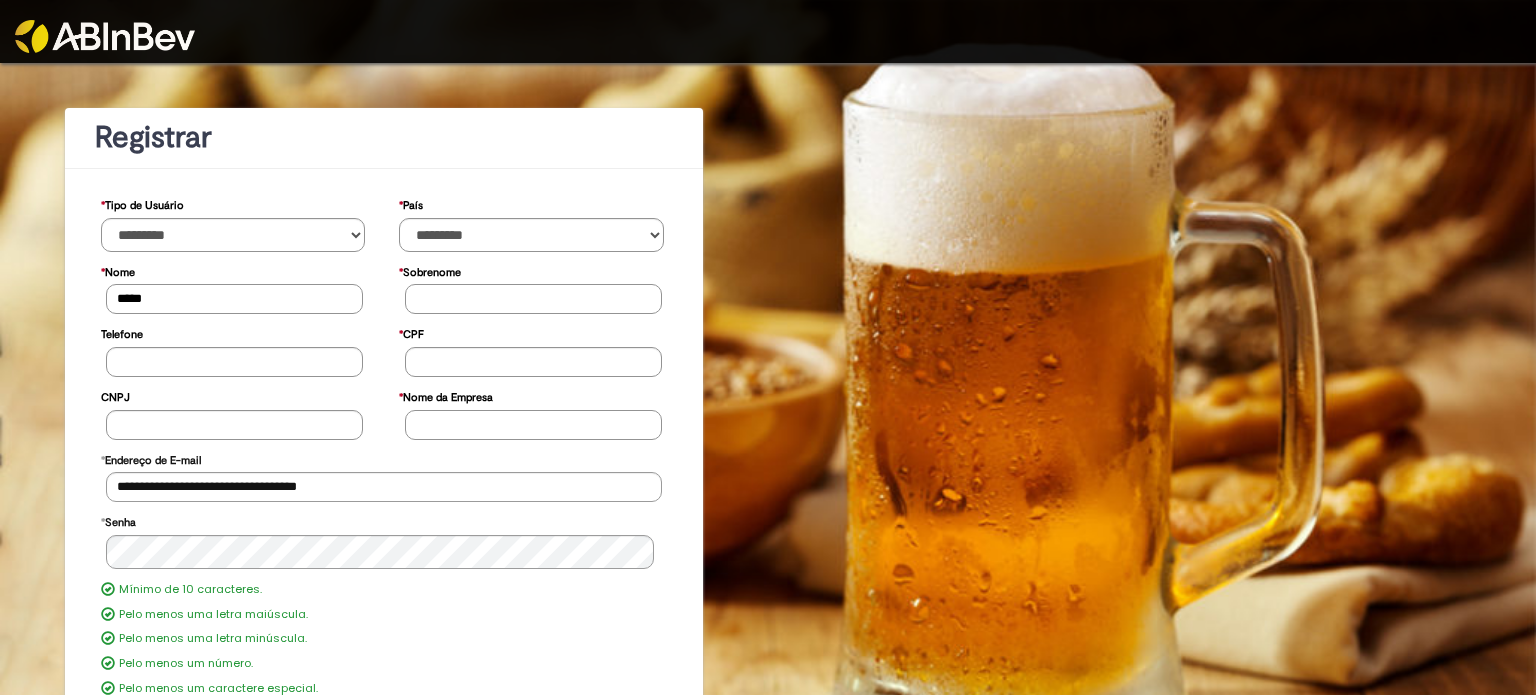 type on "*********" 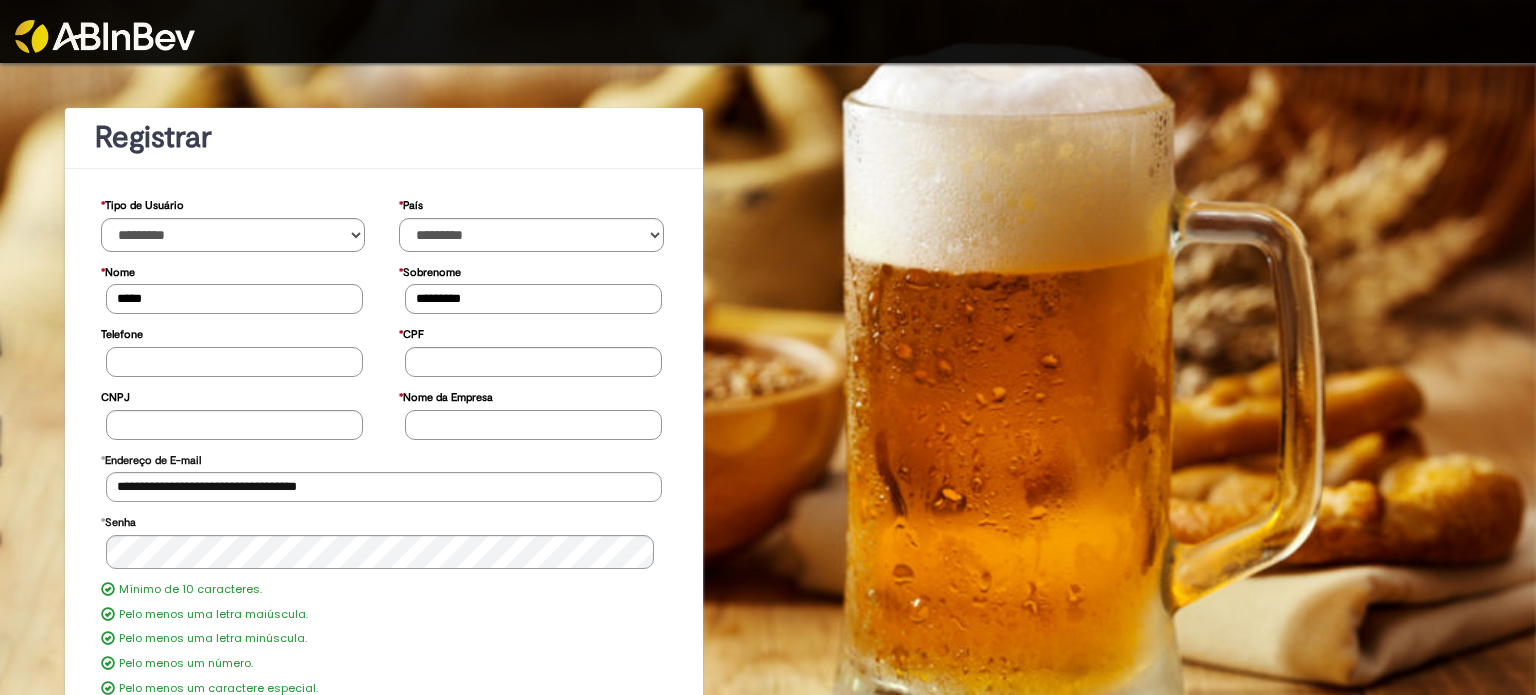 type on "**********" 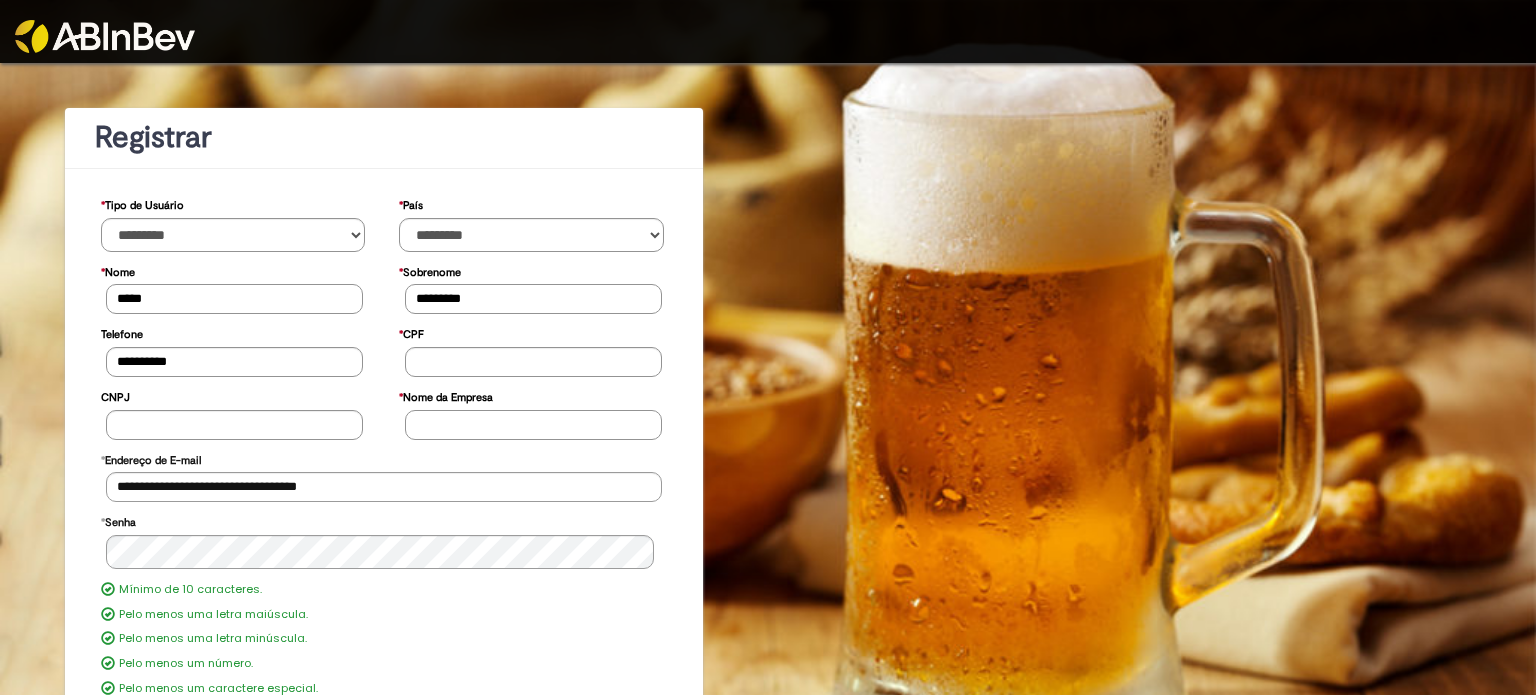 type on "**********" 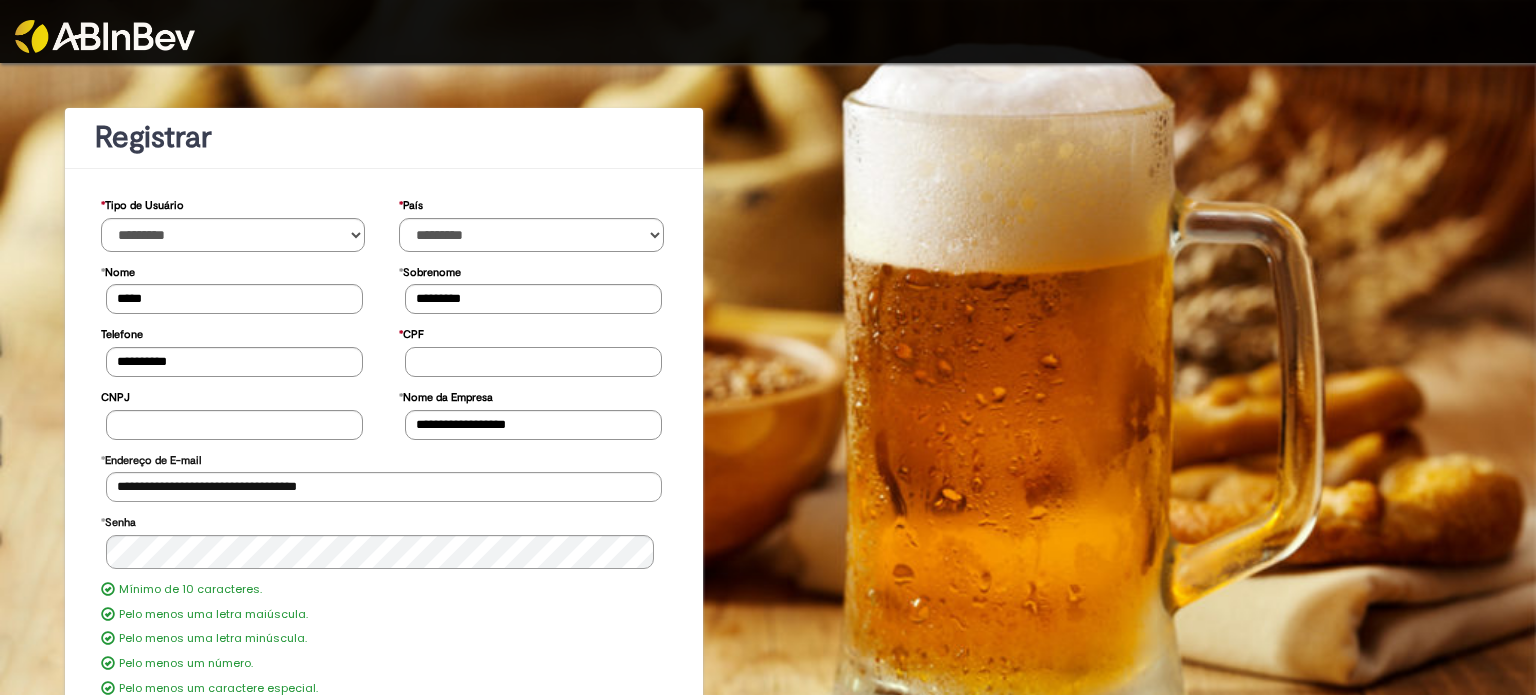 click on "*  CPF" at bounding box center [533, 362] 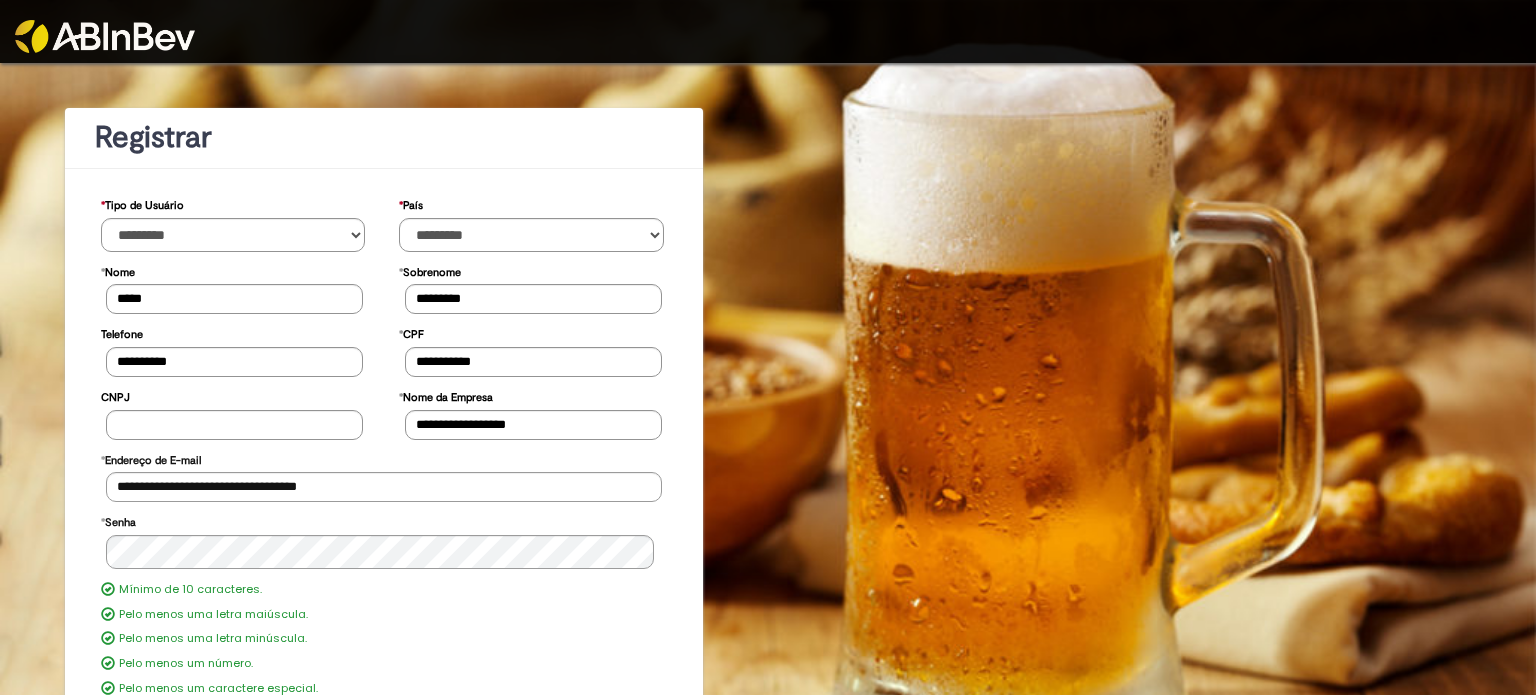 click on "CNPJ" at bounding box center (235, 412) 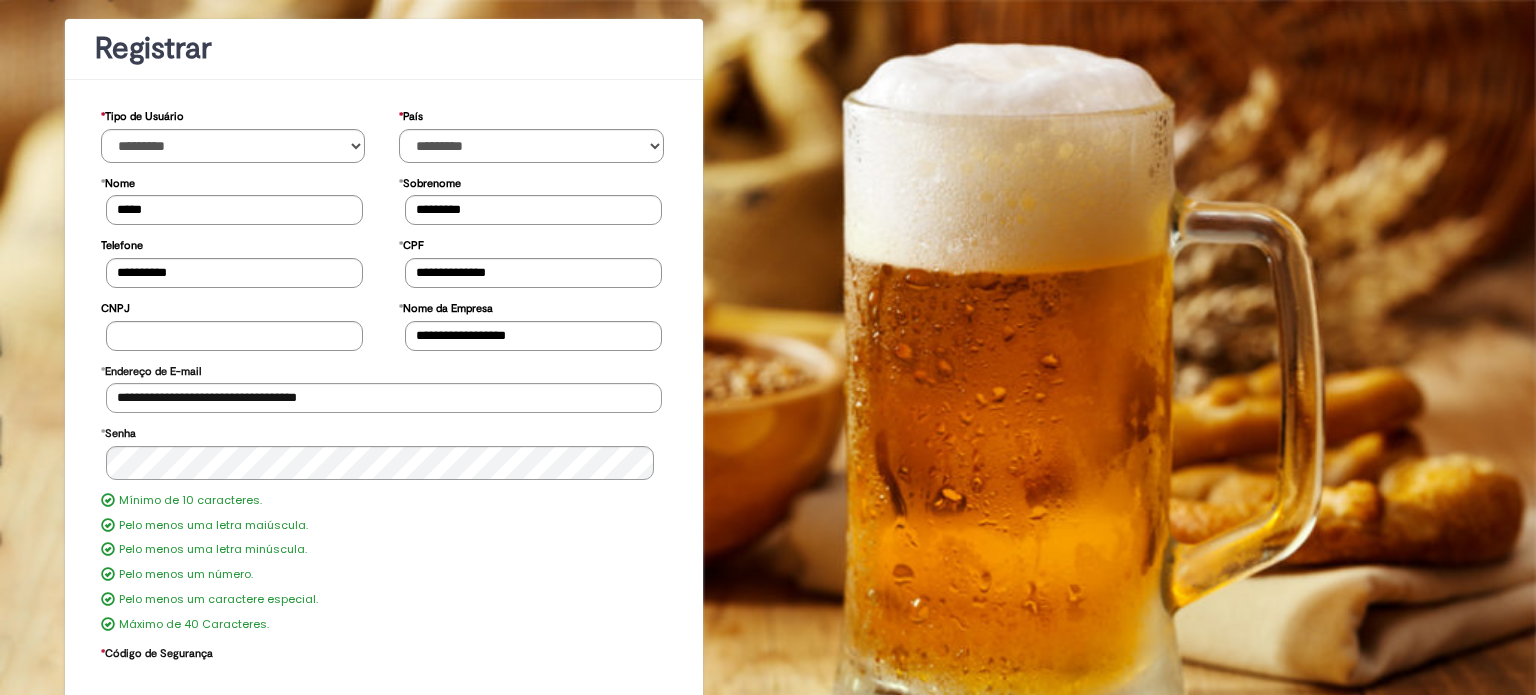 scroll, scrollTop: 106, scrollLeft: 0, axis: vertical 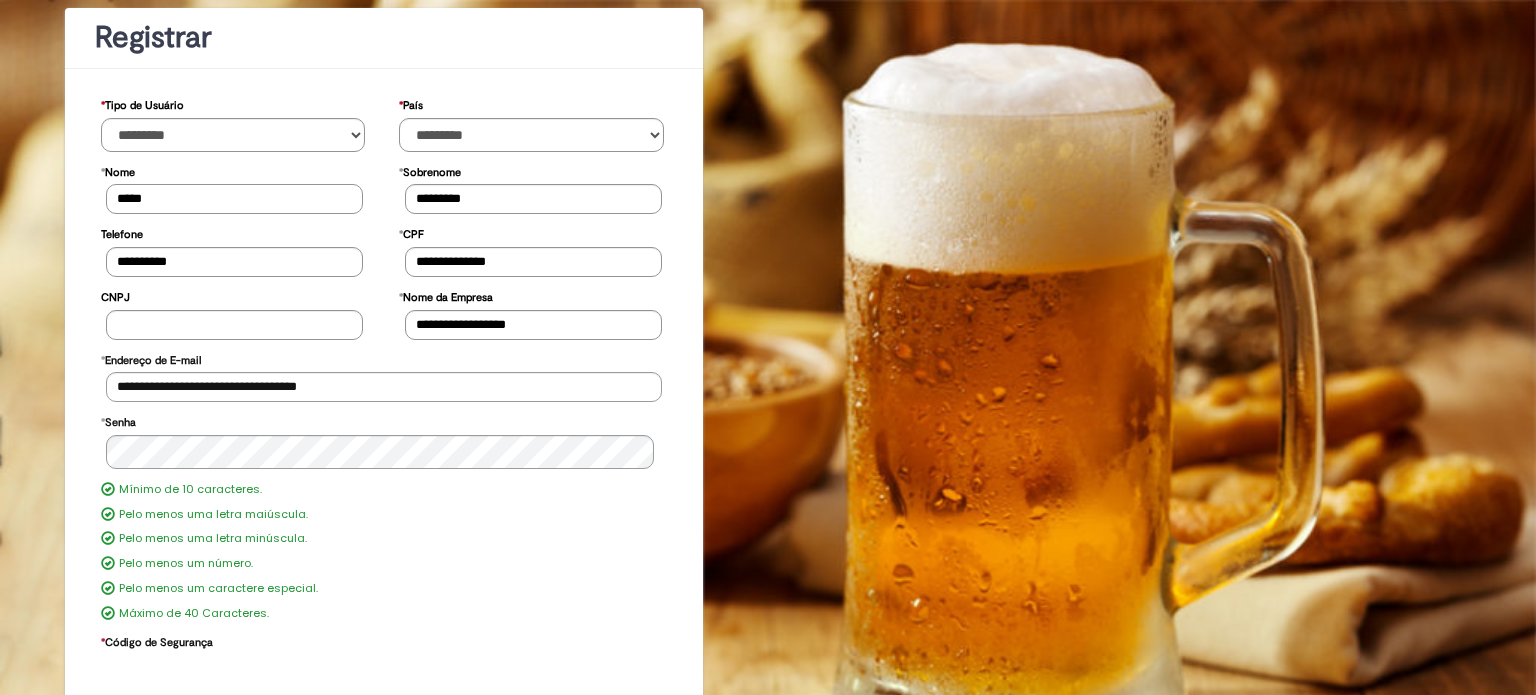 click on "*****" at bounding box center (234, 199) 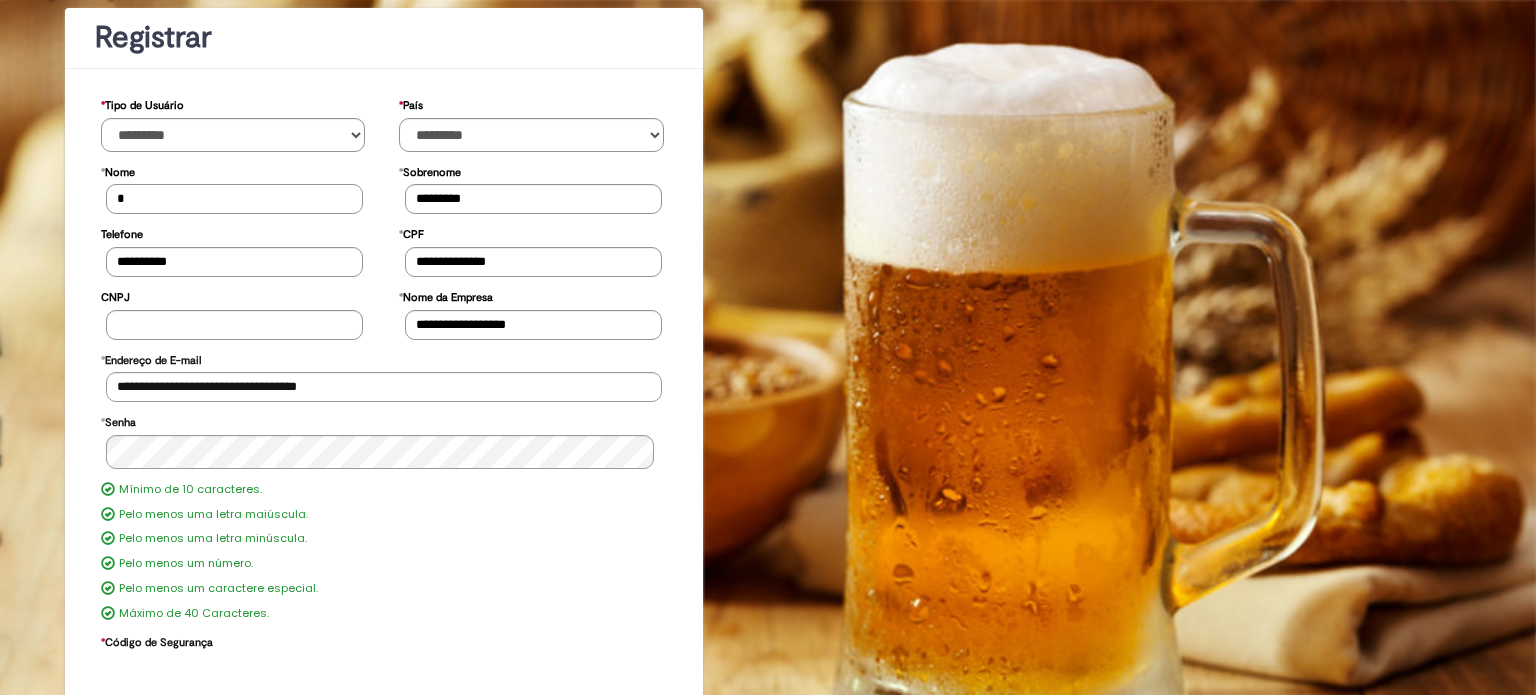 type on "*******" 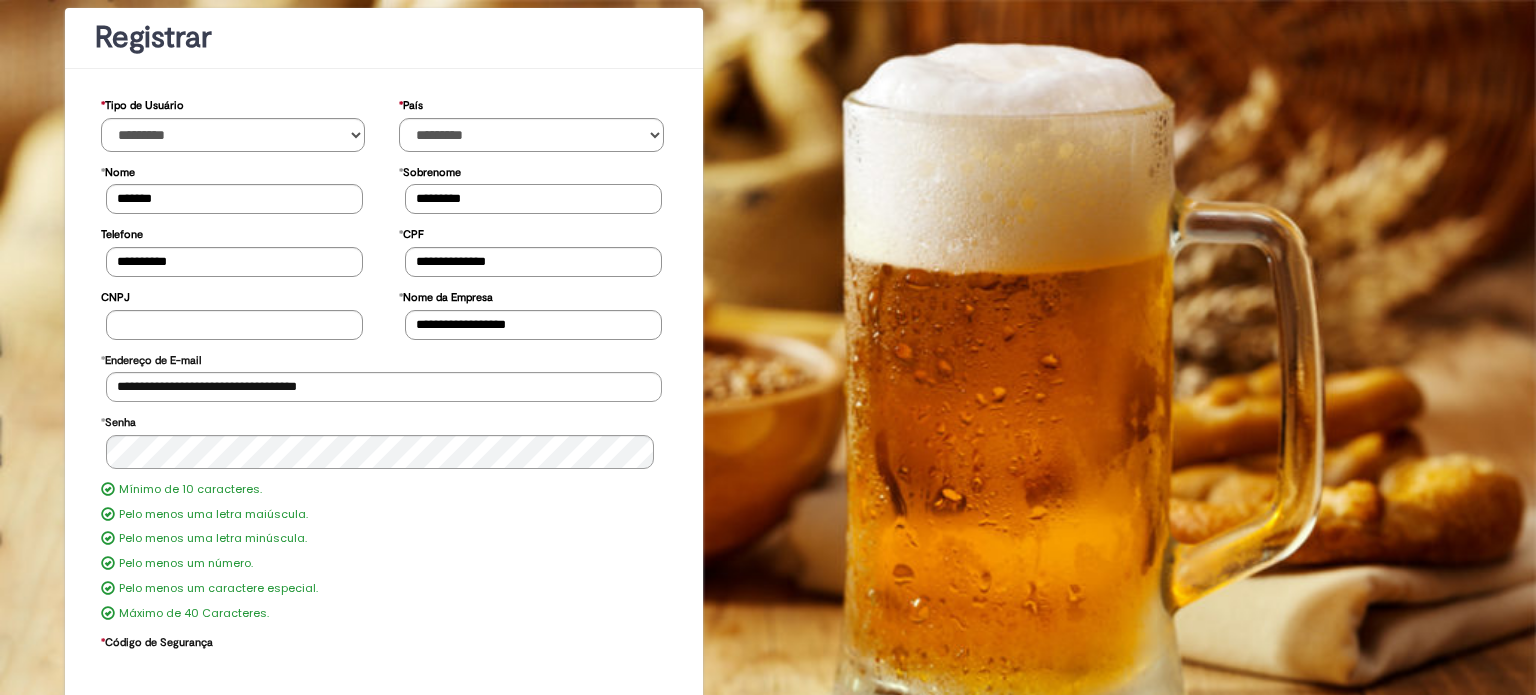 click on "*********" at bounding box center (533, 199) 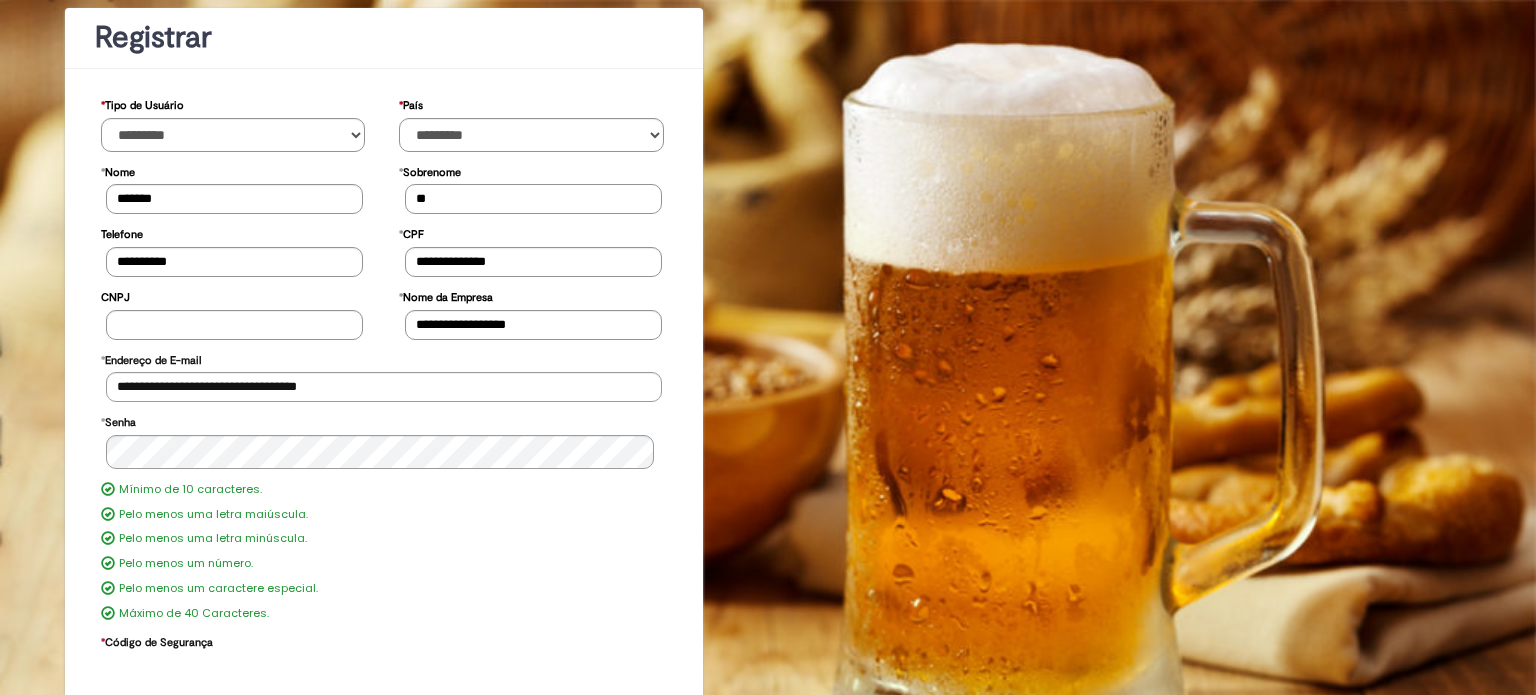 type on "**********" 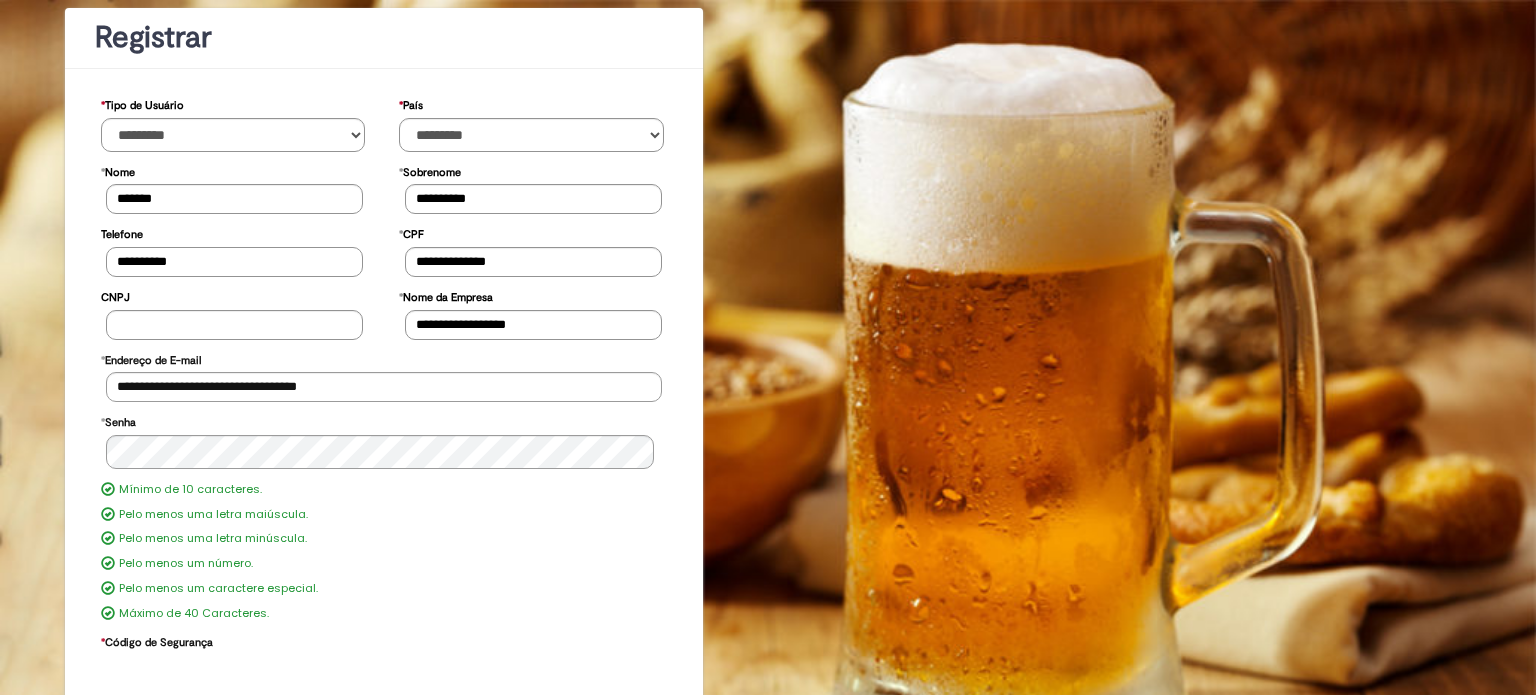 click on "**********" at bounding box center [234, 262] 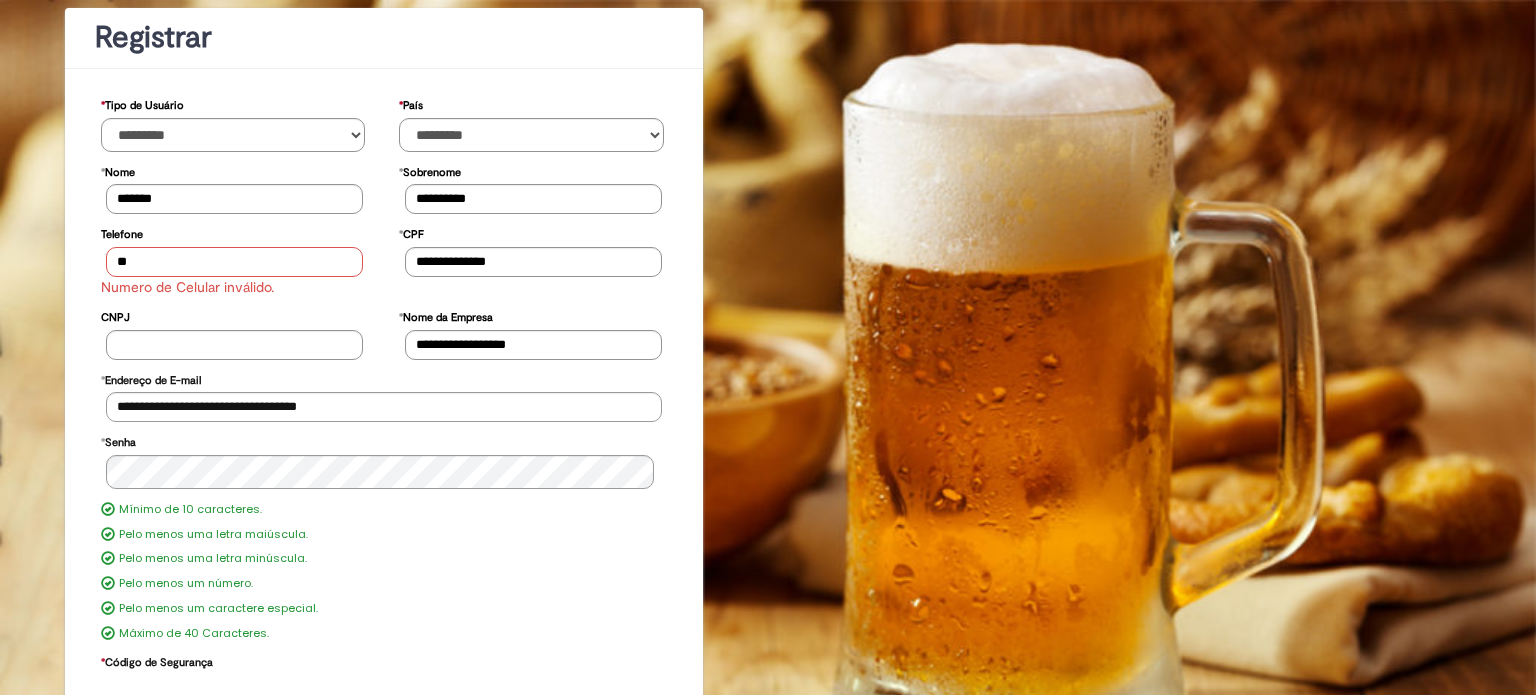 type on "*" 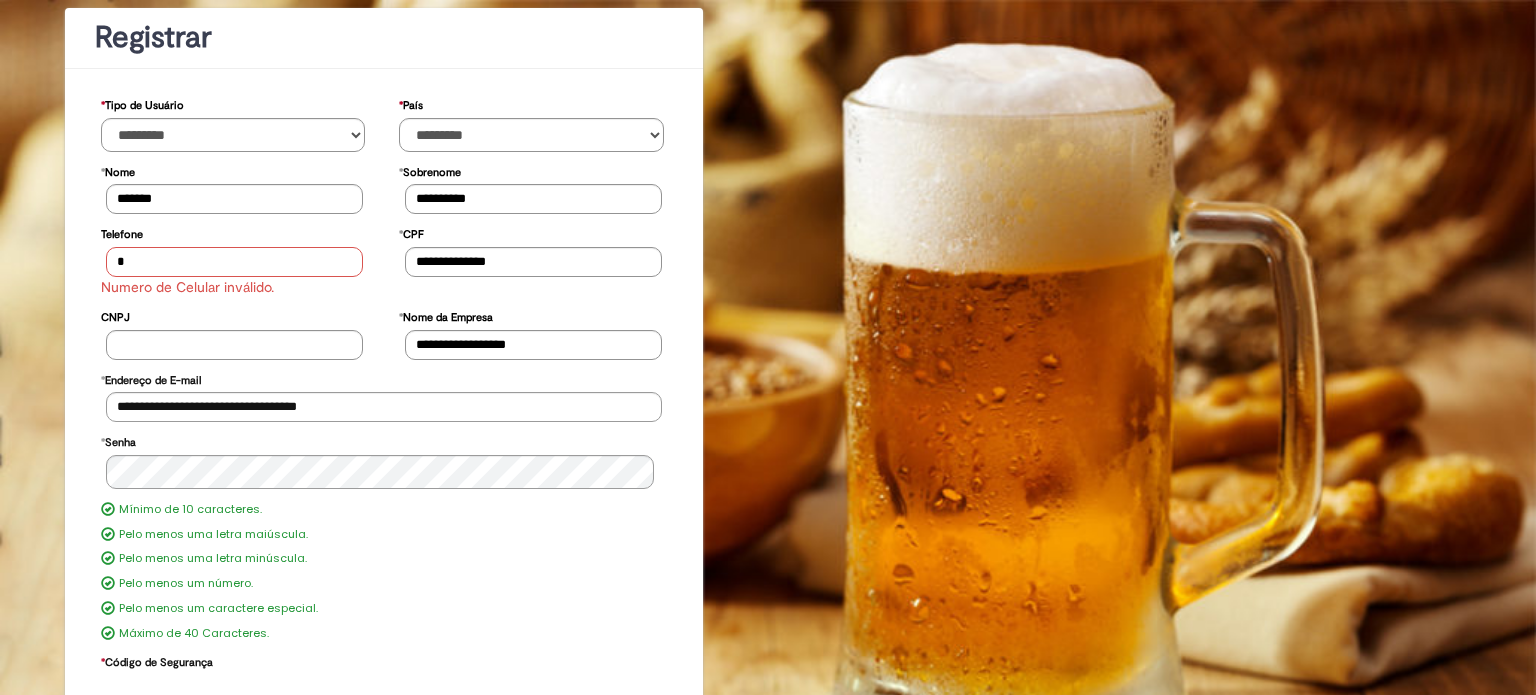 click on "*" at bounding box center [234, 262] 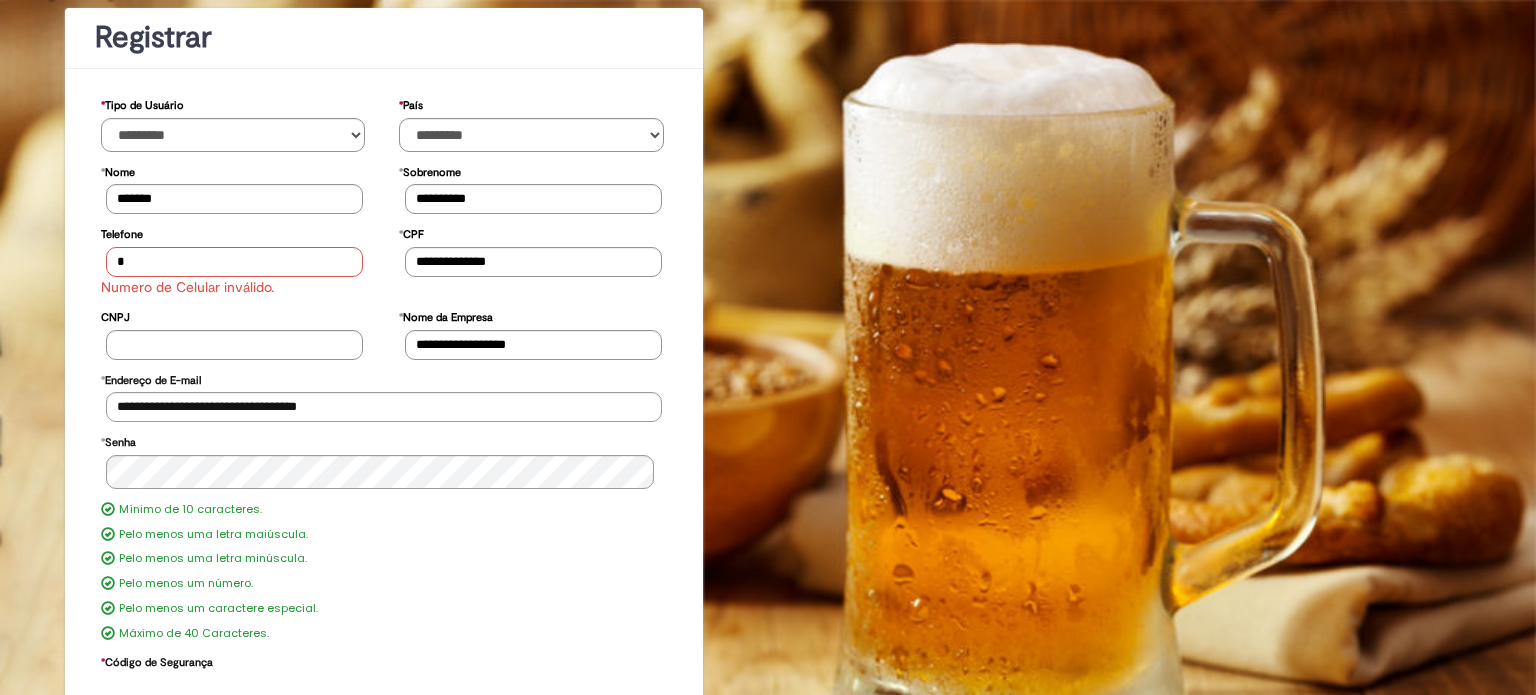 click on "*" at bounding box center [234, 262] 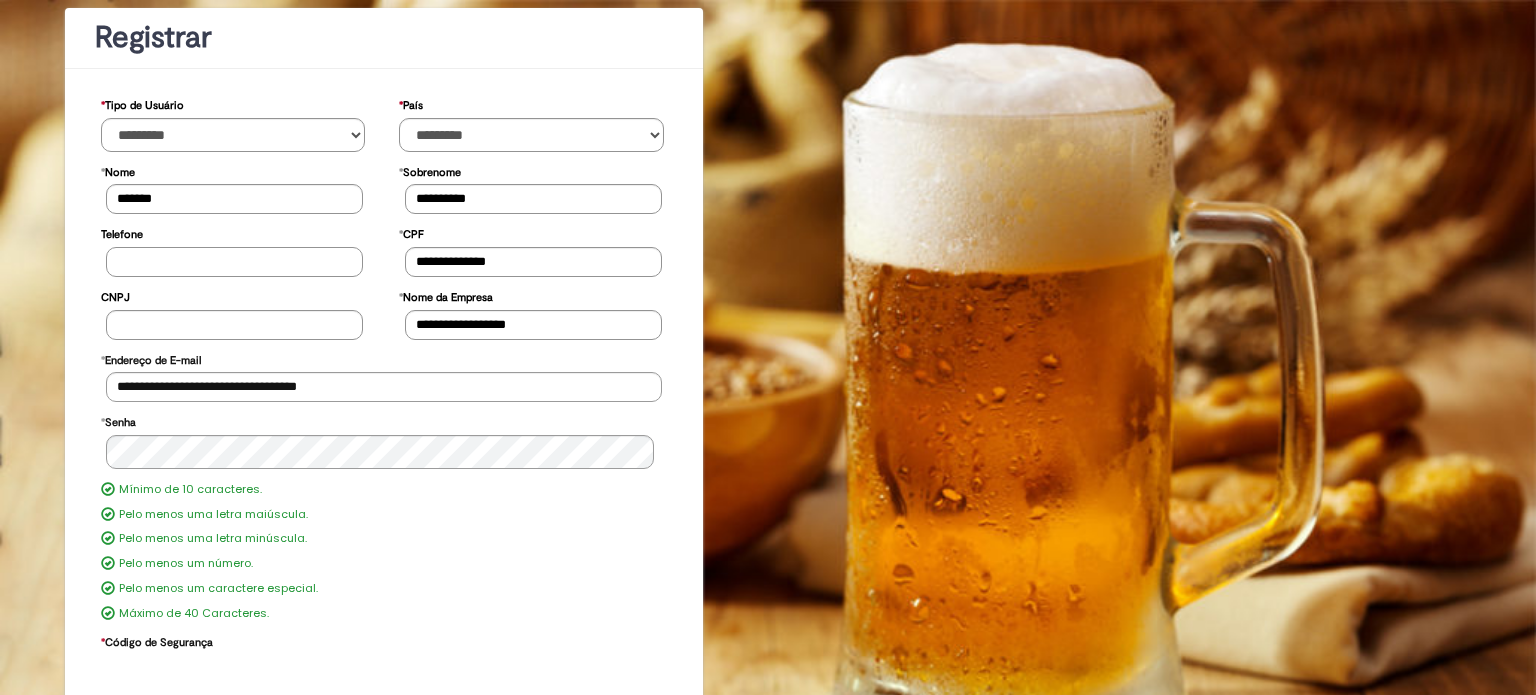click on "Telefone" at bounding box center (234, 262) 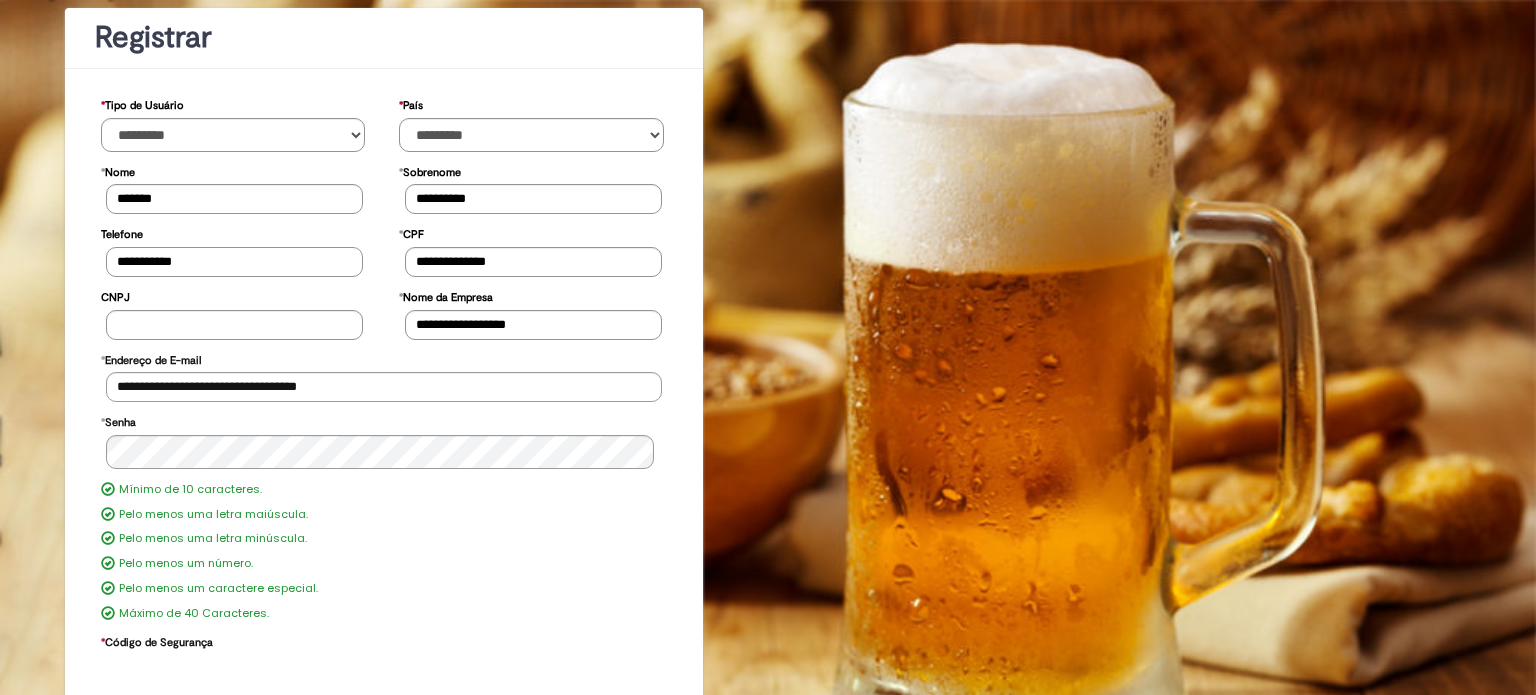 type on "**********" 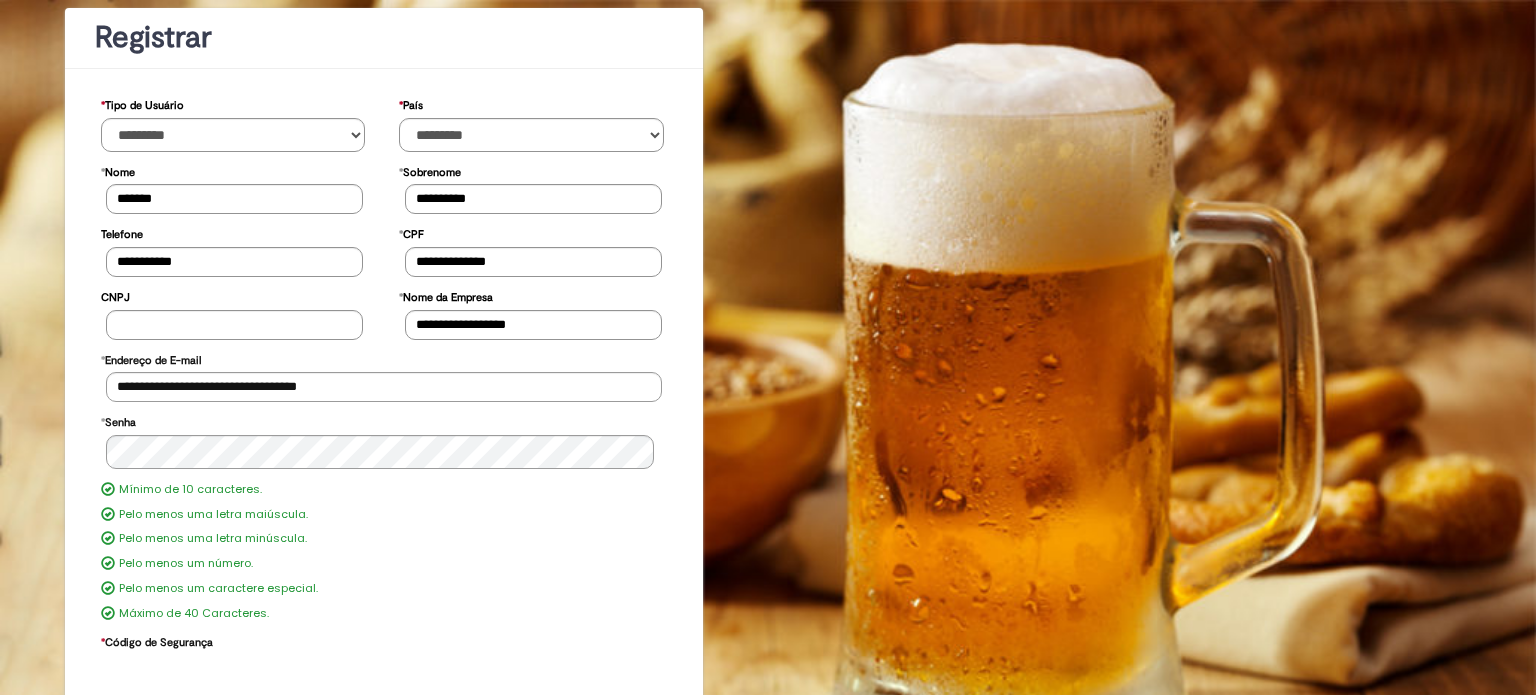 click on "CNPJ" at bounding box center (235, 310) 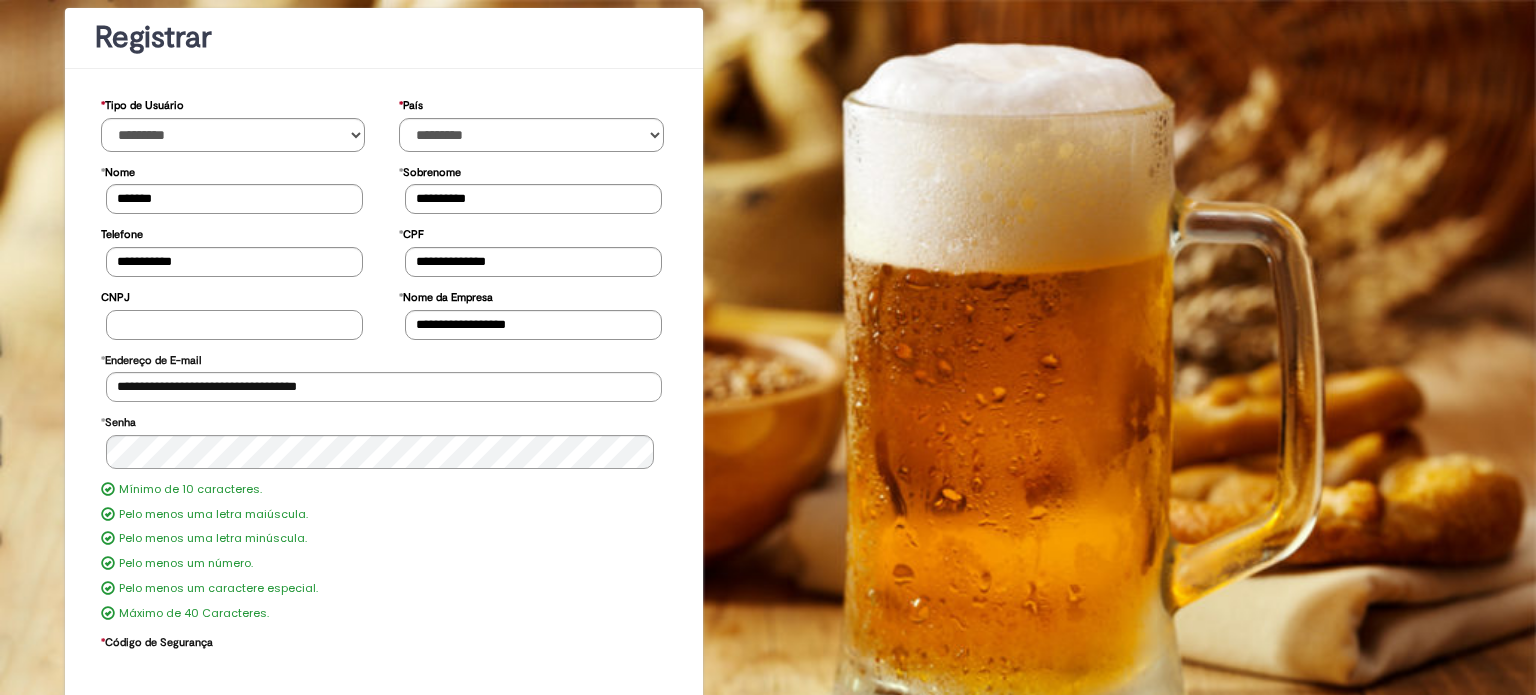 click on "CNPJ" at bounding box center (234, 325) 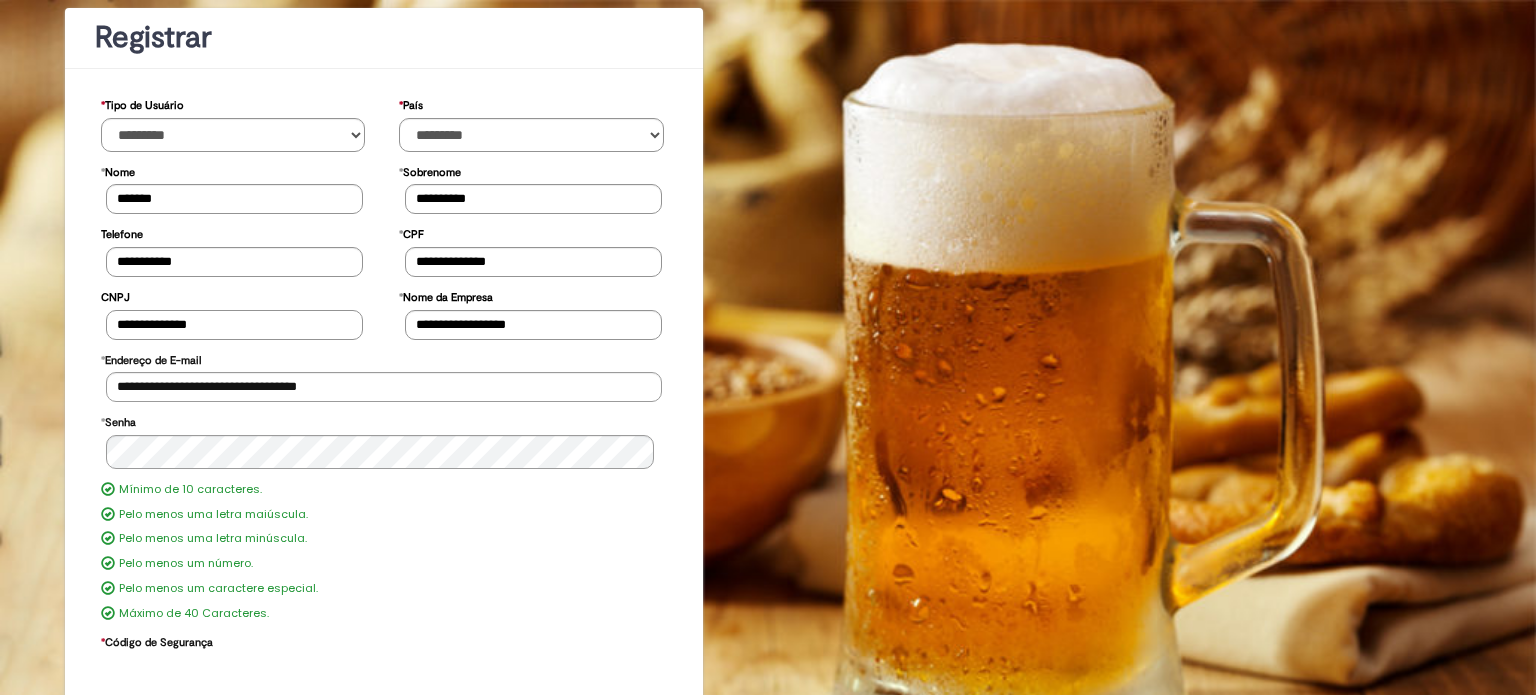 type on "**********" 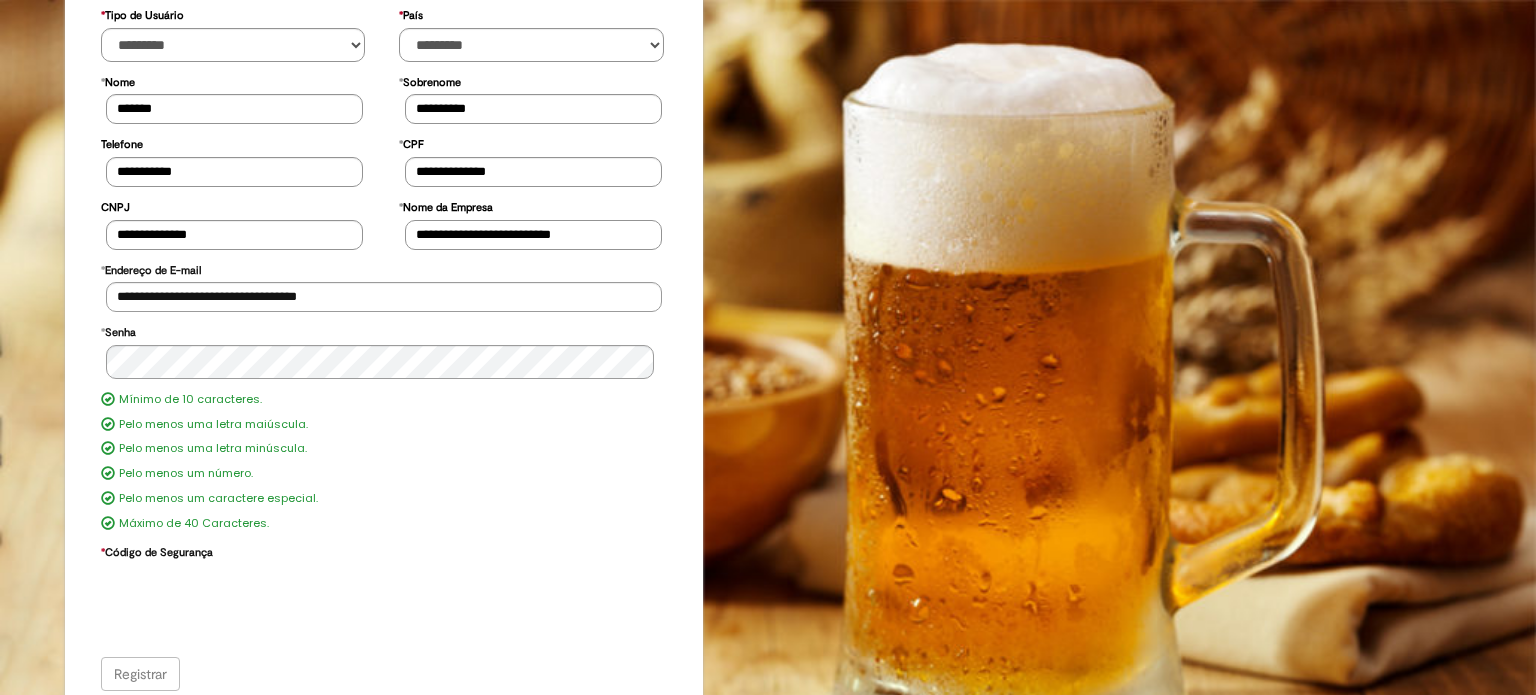scroll, scrollTop: 206, scrollLeft: 0, axis: vertical 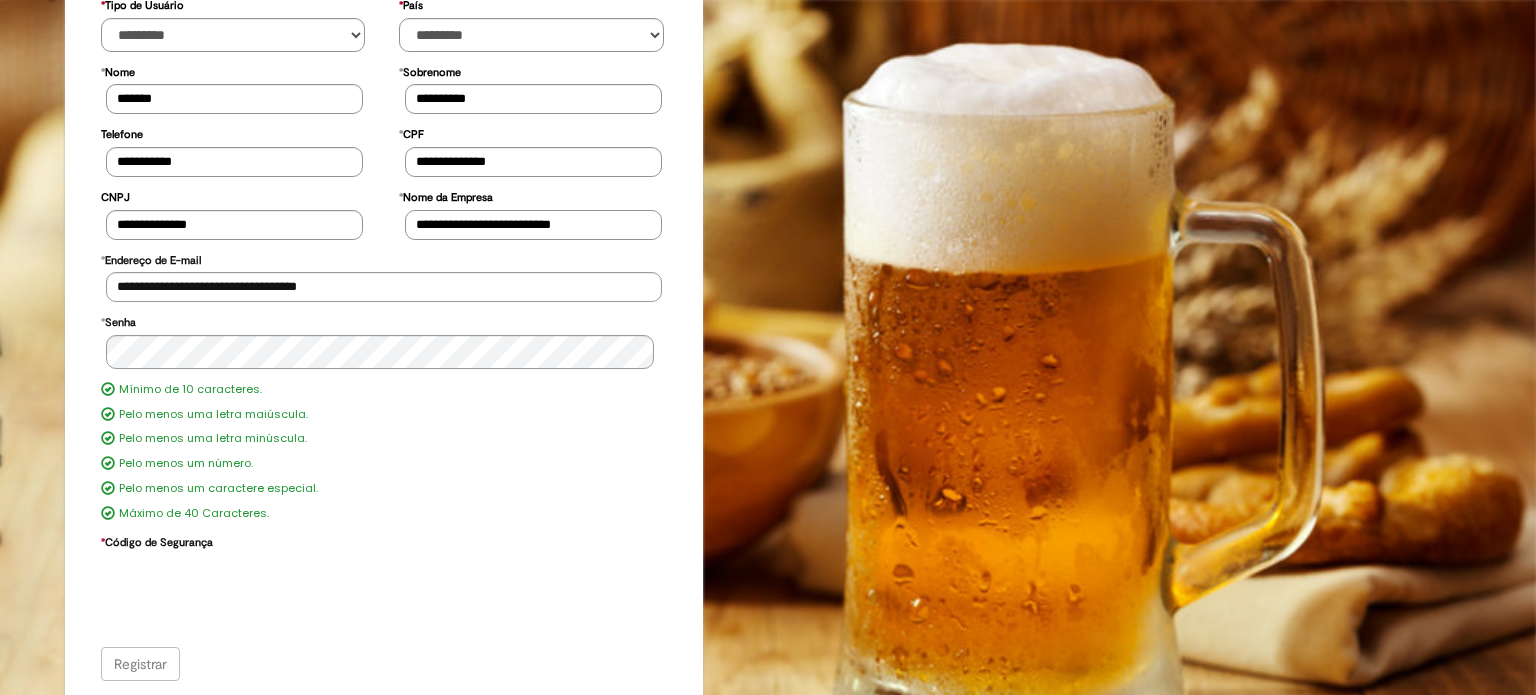 type on "**********" 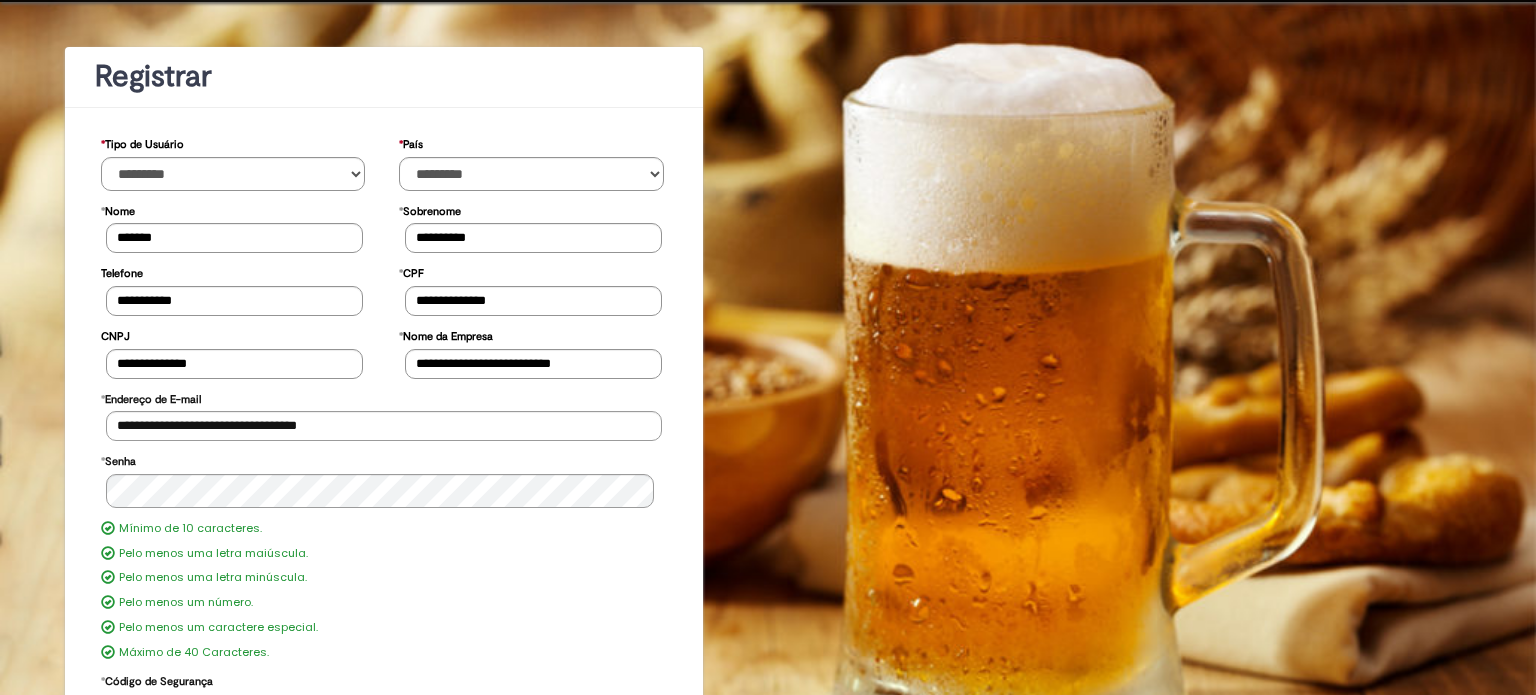 scroll, scrollTop: 0, scrollLeft: 0, axis: both 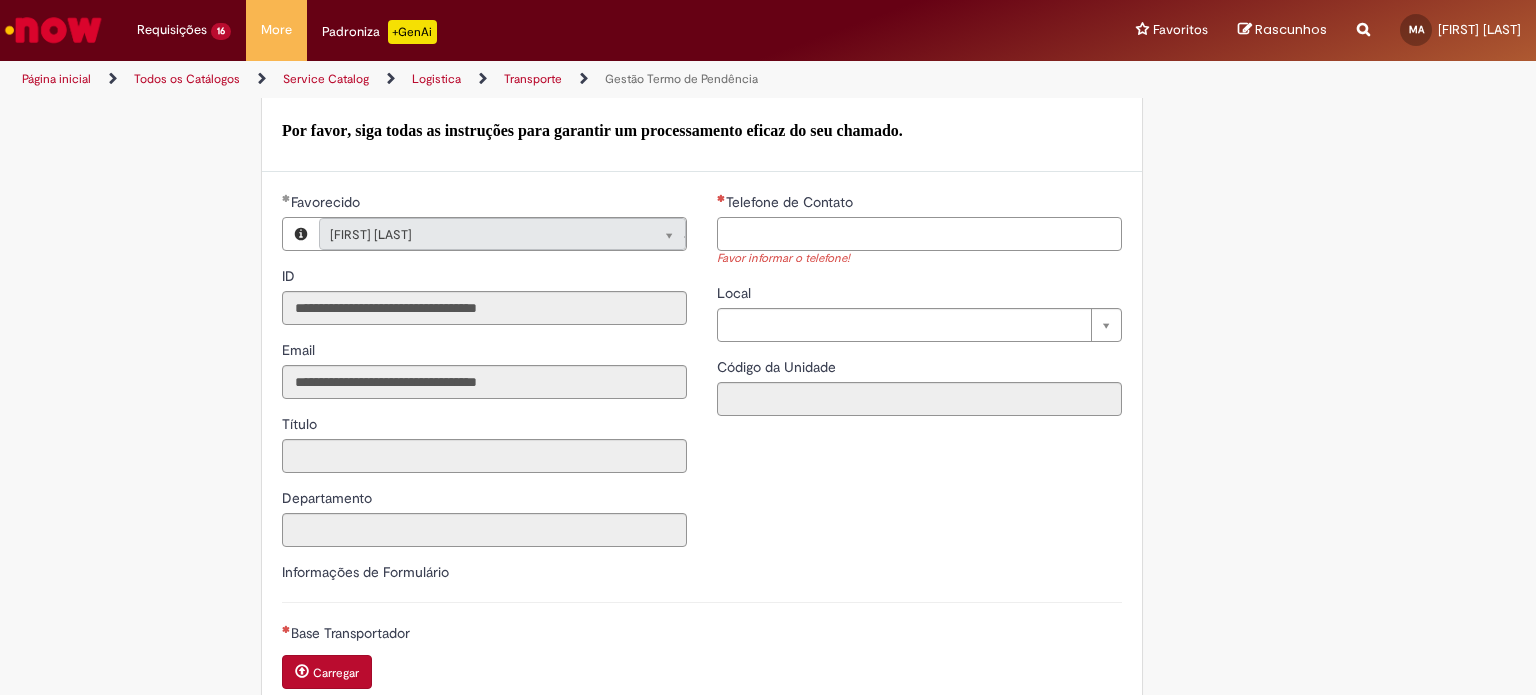 click on "Telefone de Contato" at bounding box center [919, 234] 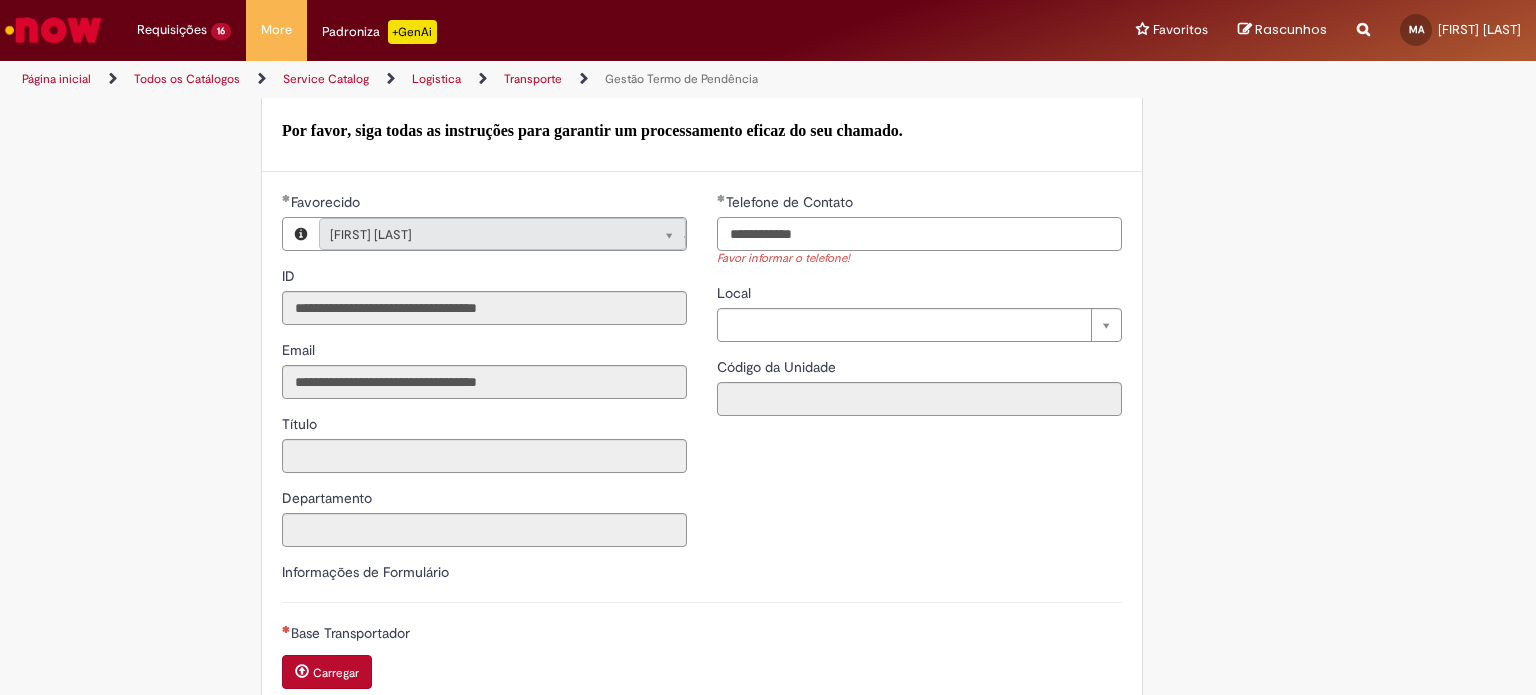type on "**********" 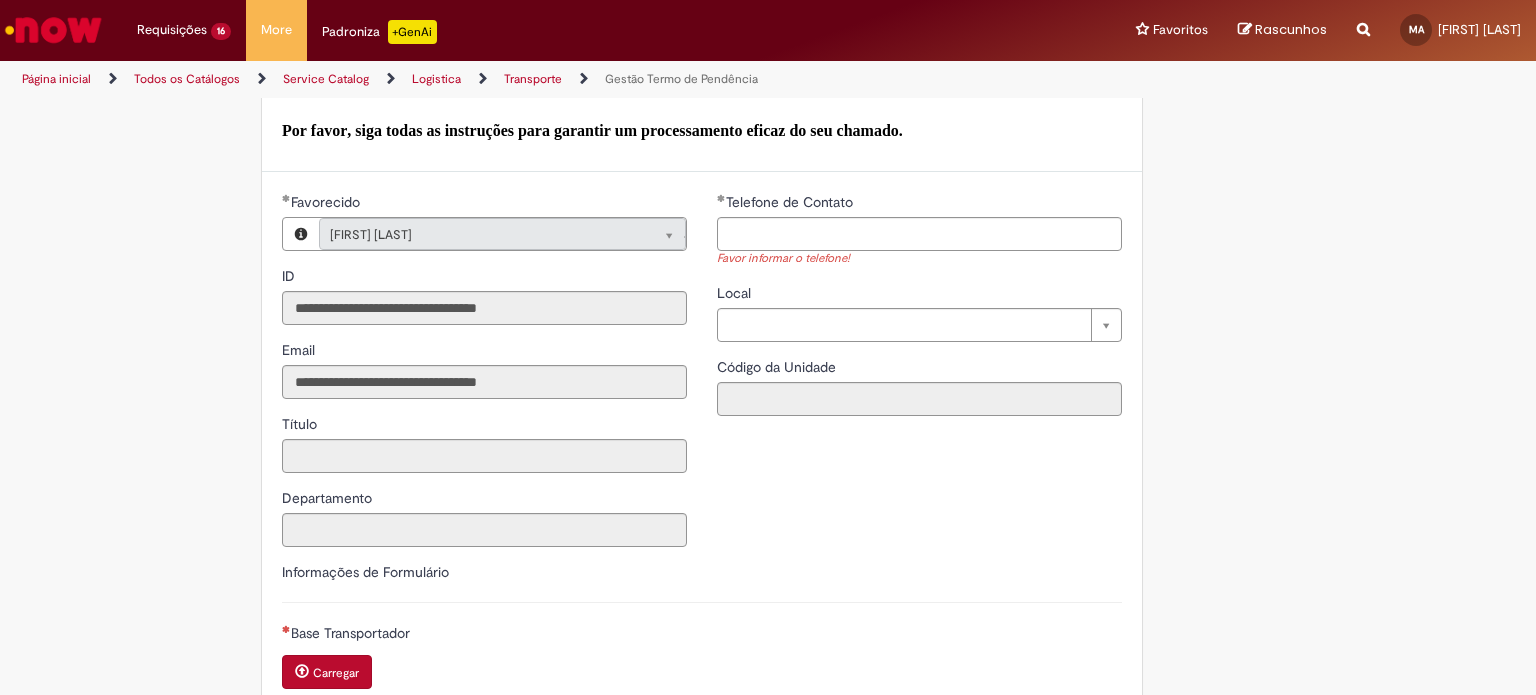 click on "**********" at bounding box center (702, 377) 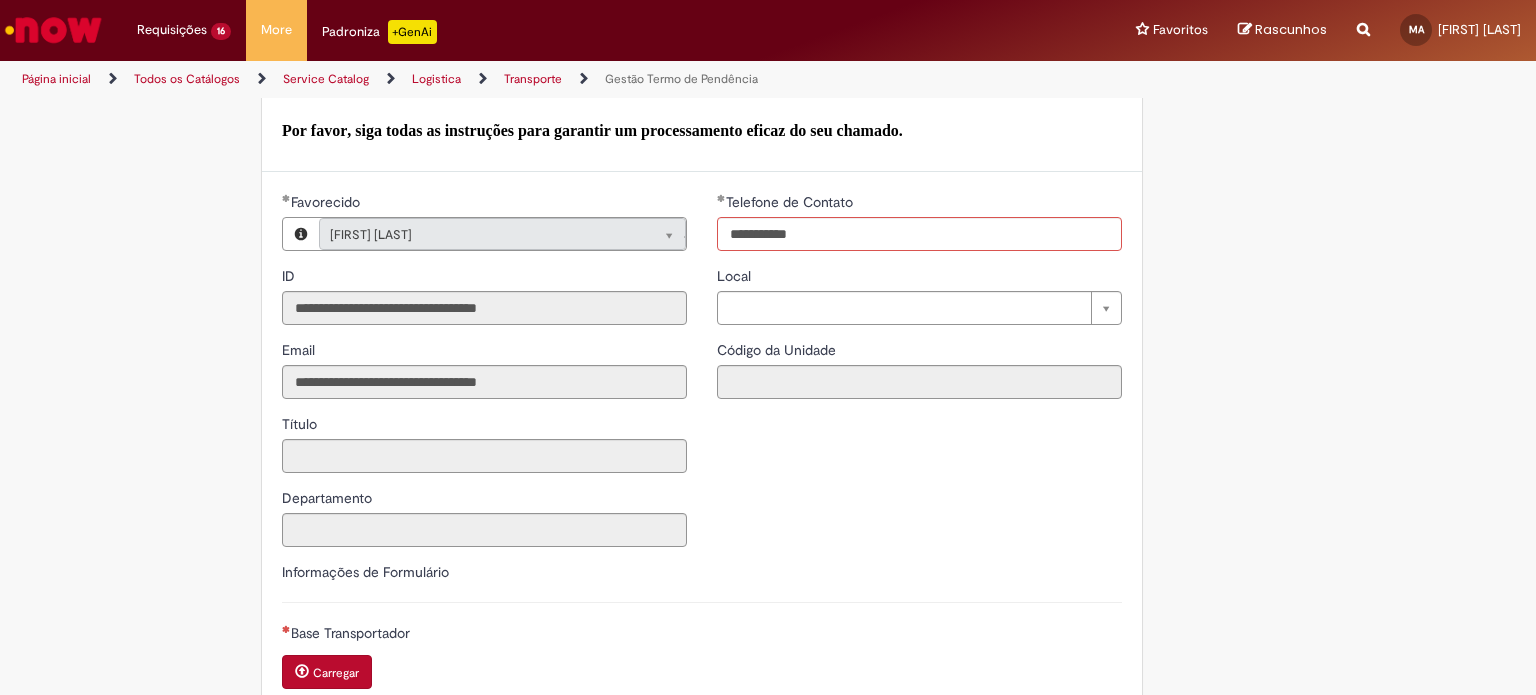 type on "**********" 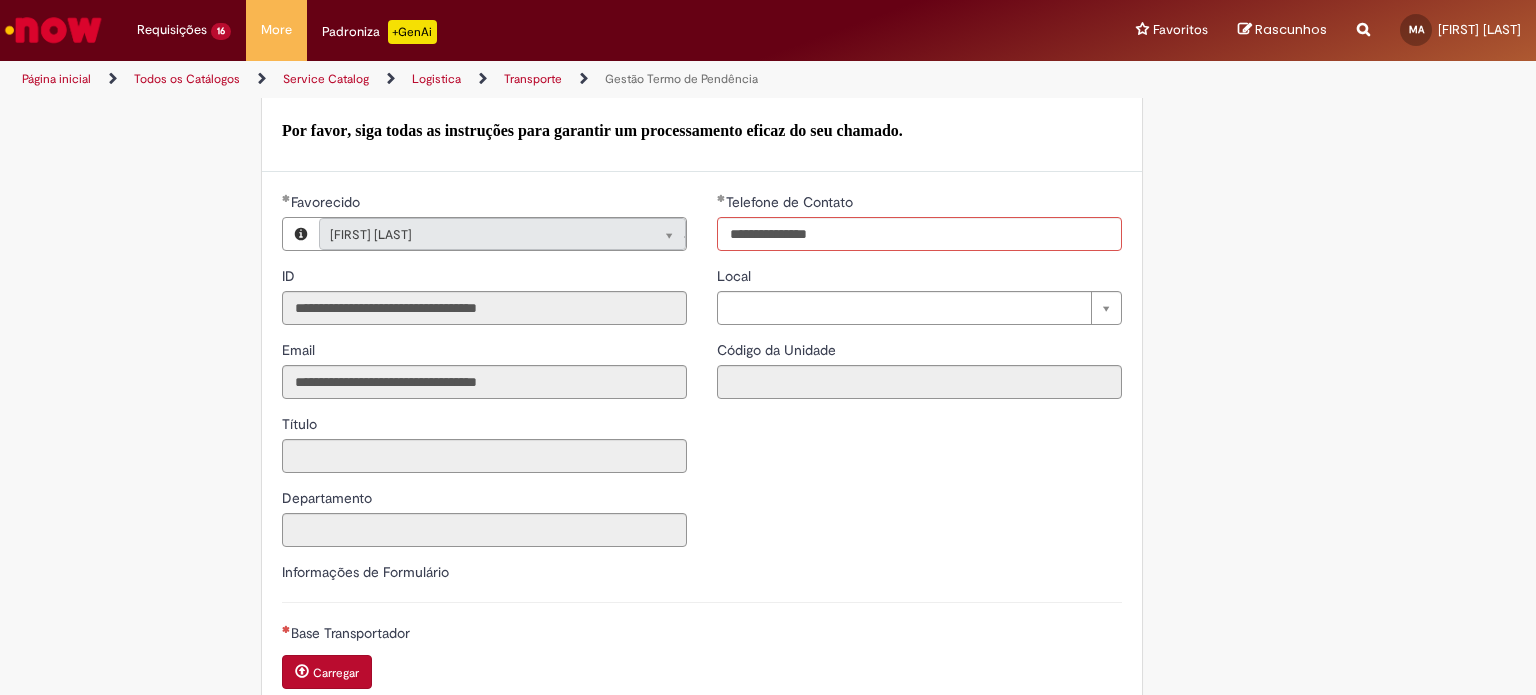 click on "**********" at bounding box center [702, 377] 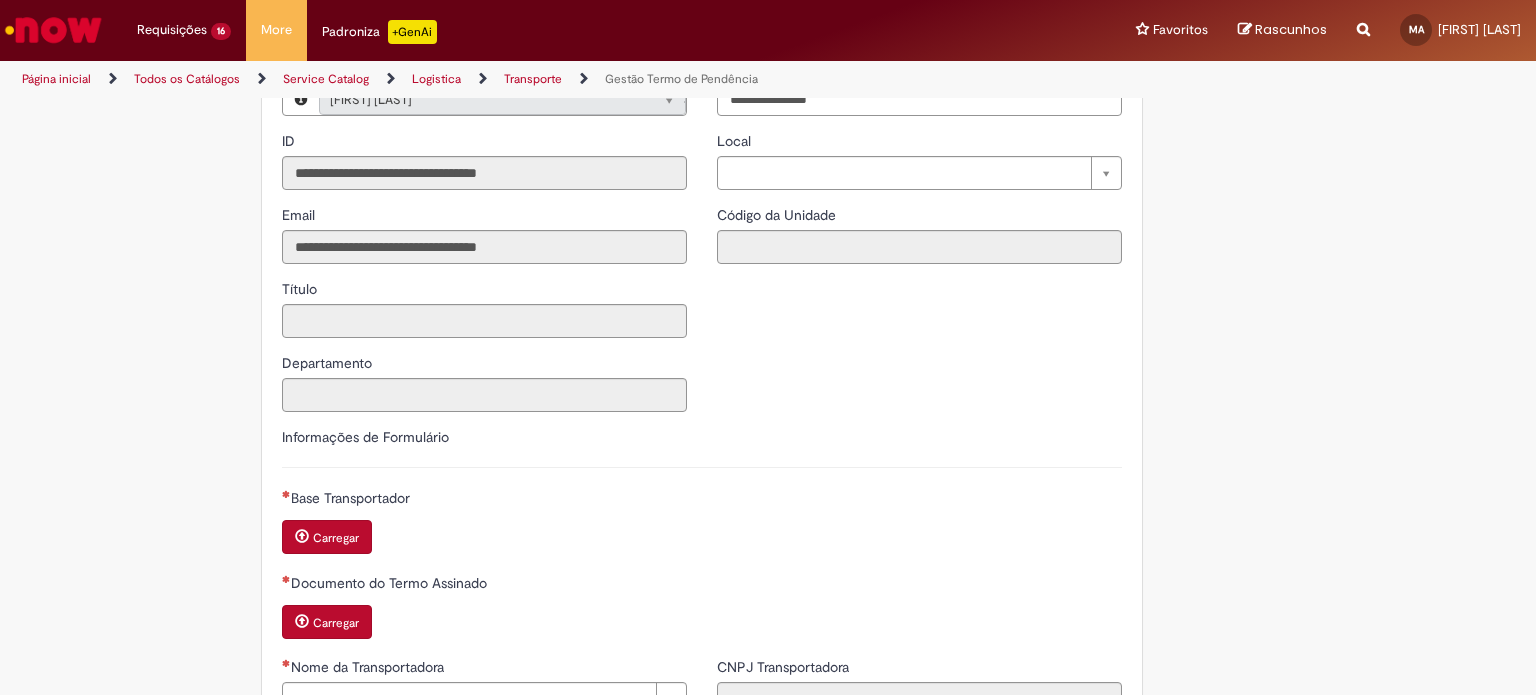 scroll, scrollTop: 685, scrollLeft: 0, axis: vertical 